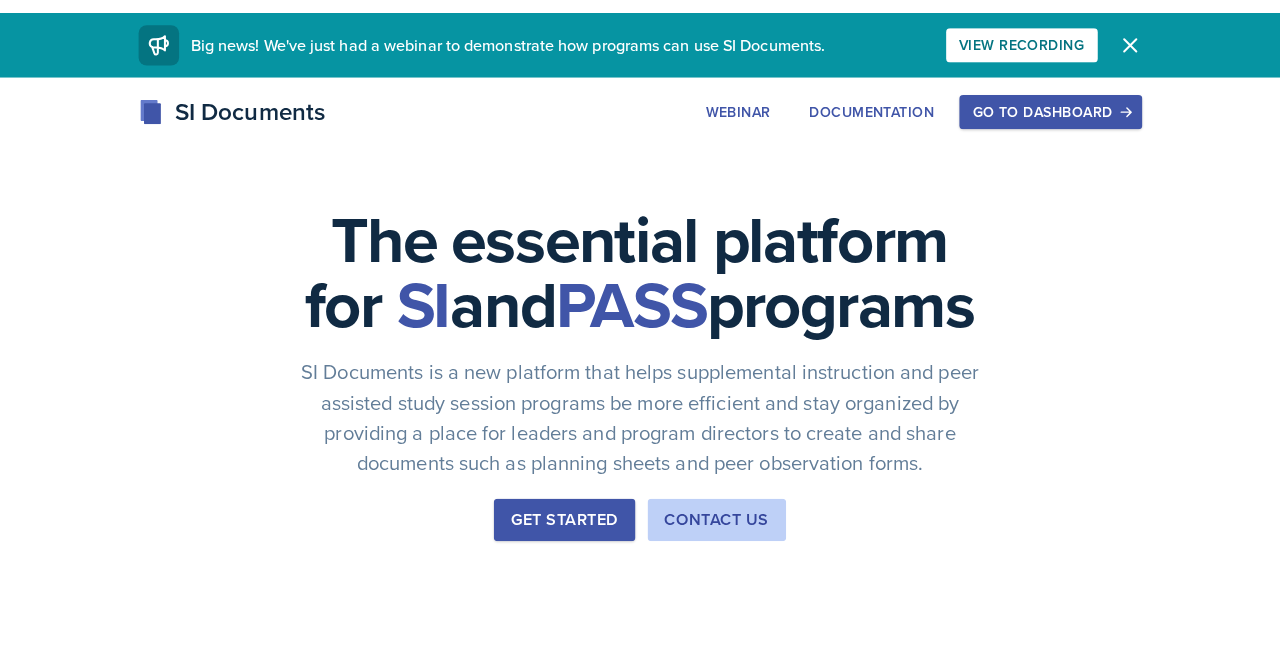 scroll, scrollTop: 0, scrollLeft: 0, axis: both 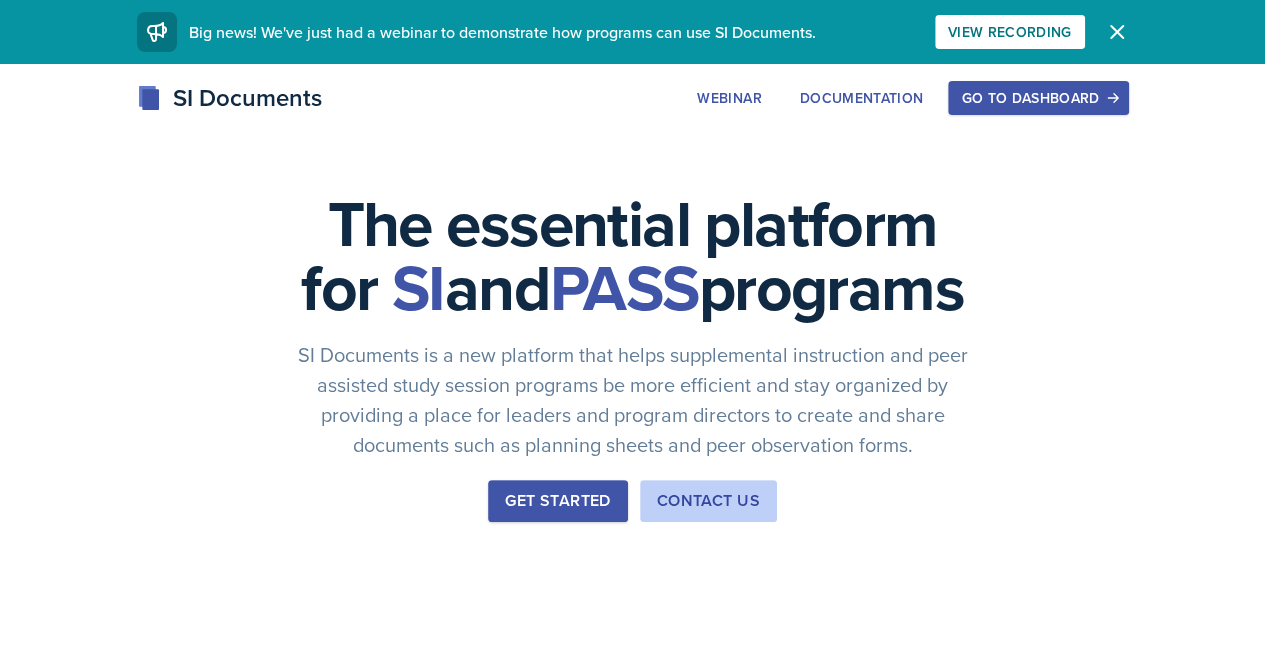 click on "Go to Dashboard" at bounding box center (1038, 98) 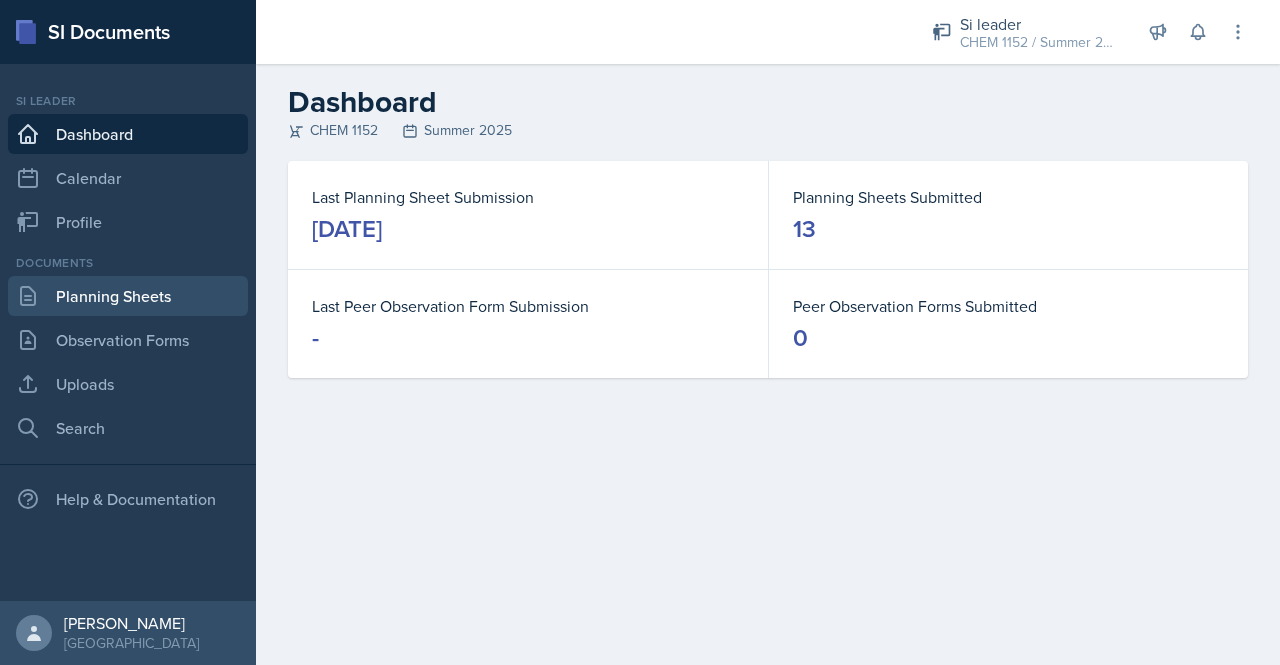 click on "Planning Sheets" at bounding box center [128, 296] 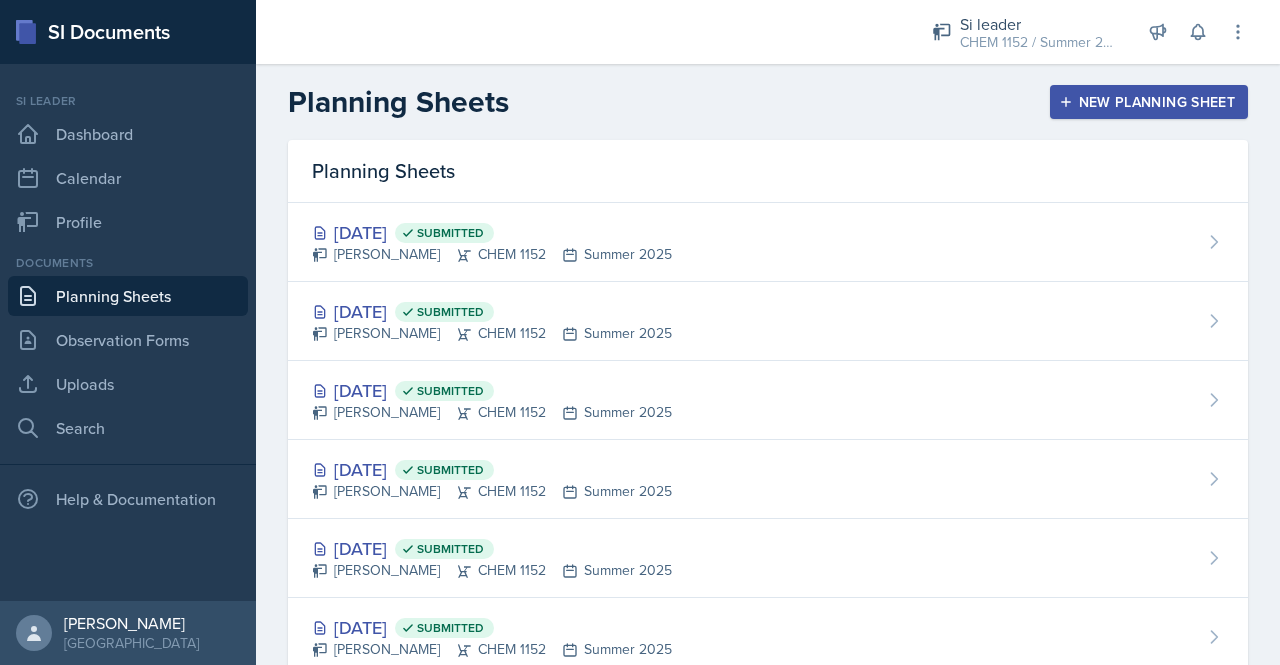 click on "New Planning Sheet" at bounding box center (1149, 102) 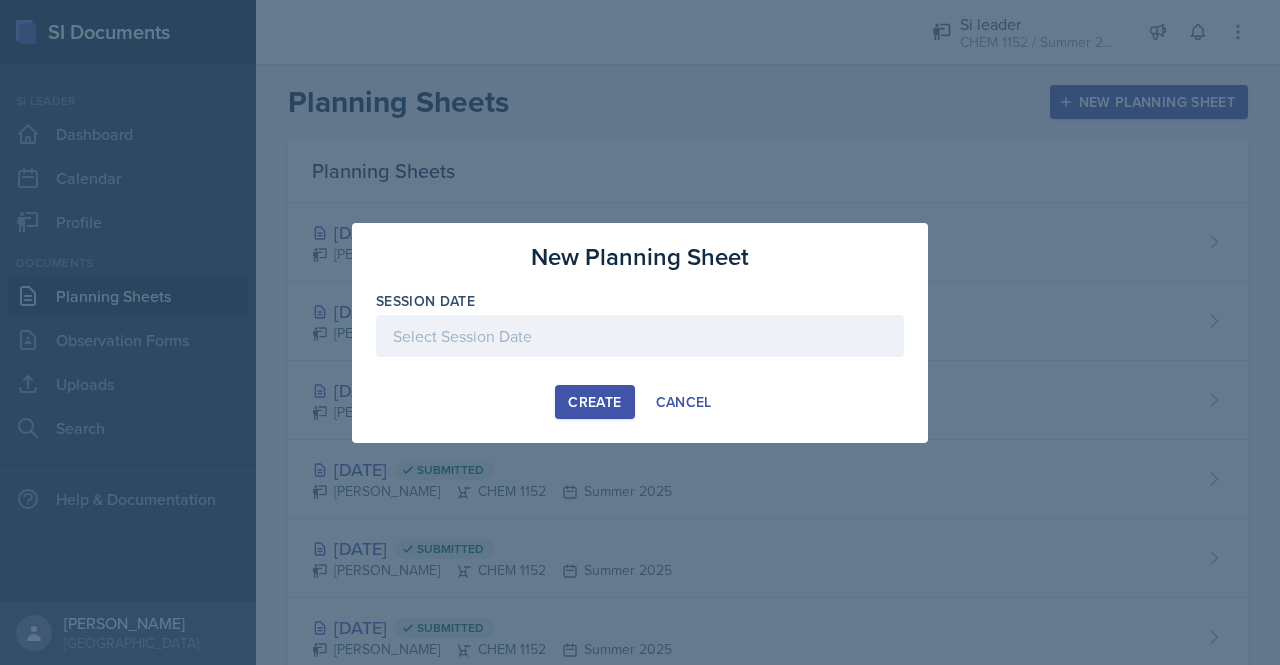 click at bounding box center (640, 336) 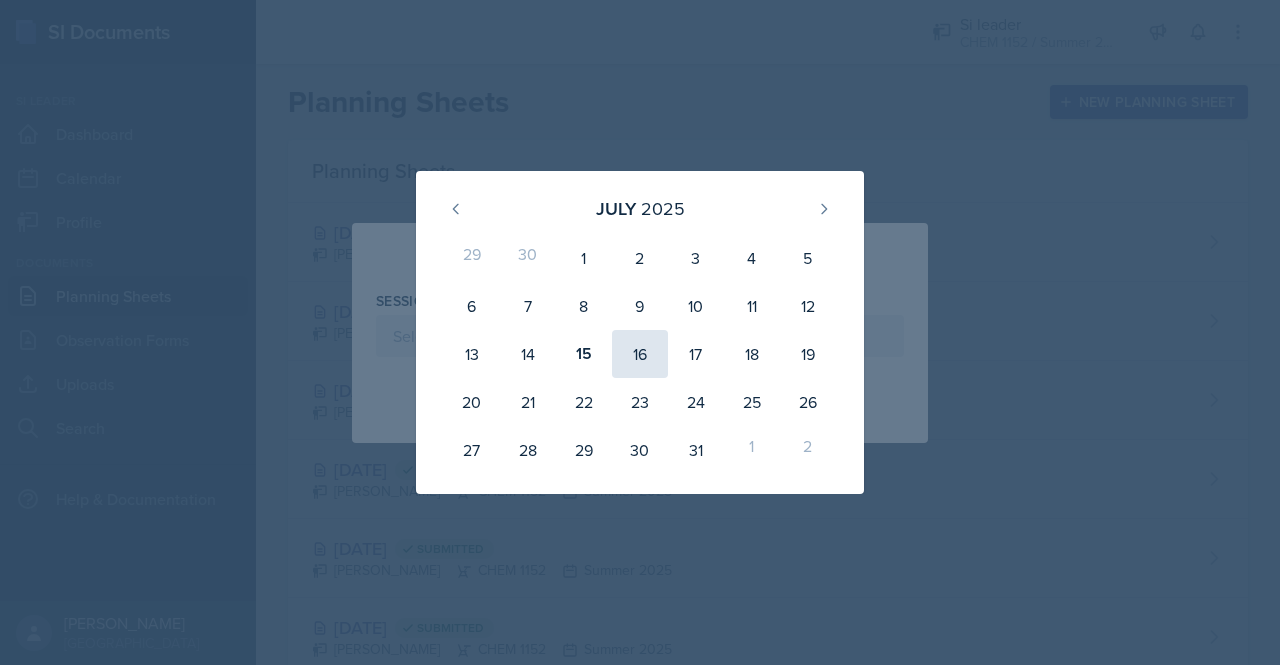 click on "16" at bounding box center [640, 354] 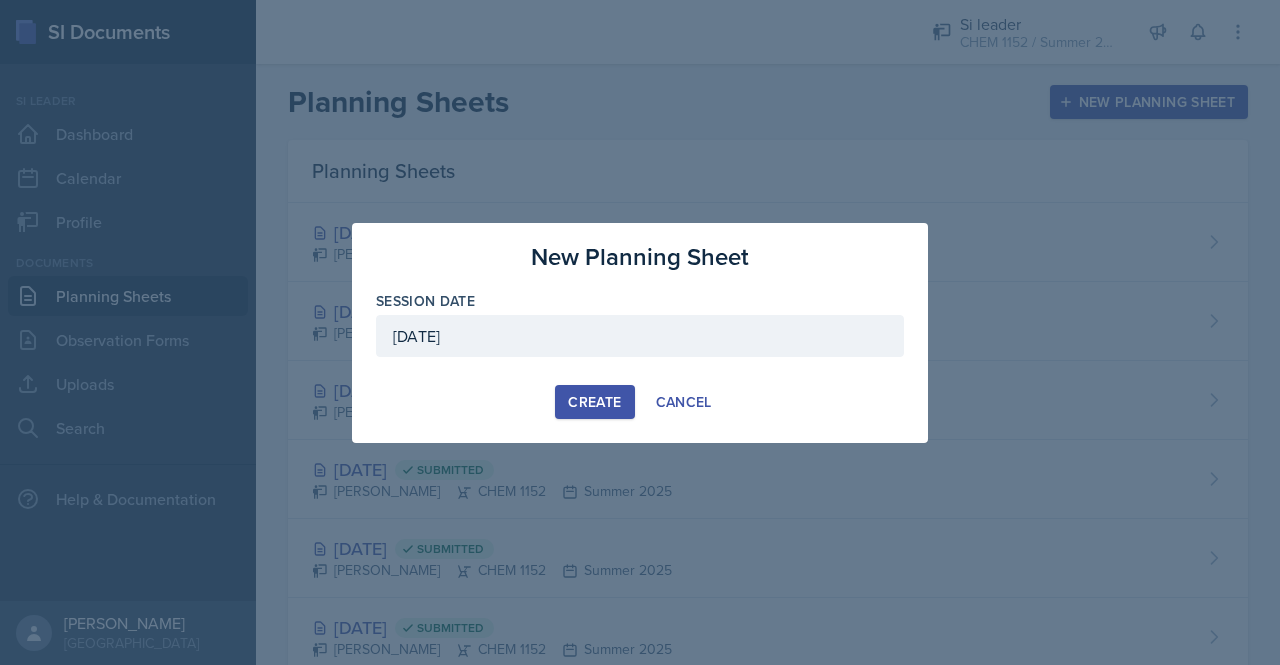click on "Create" at bounding box center [594, 402] 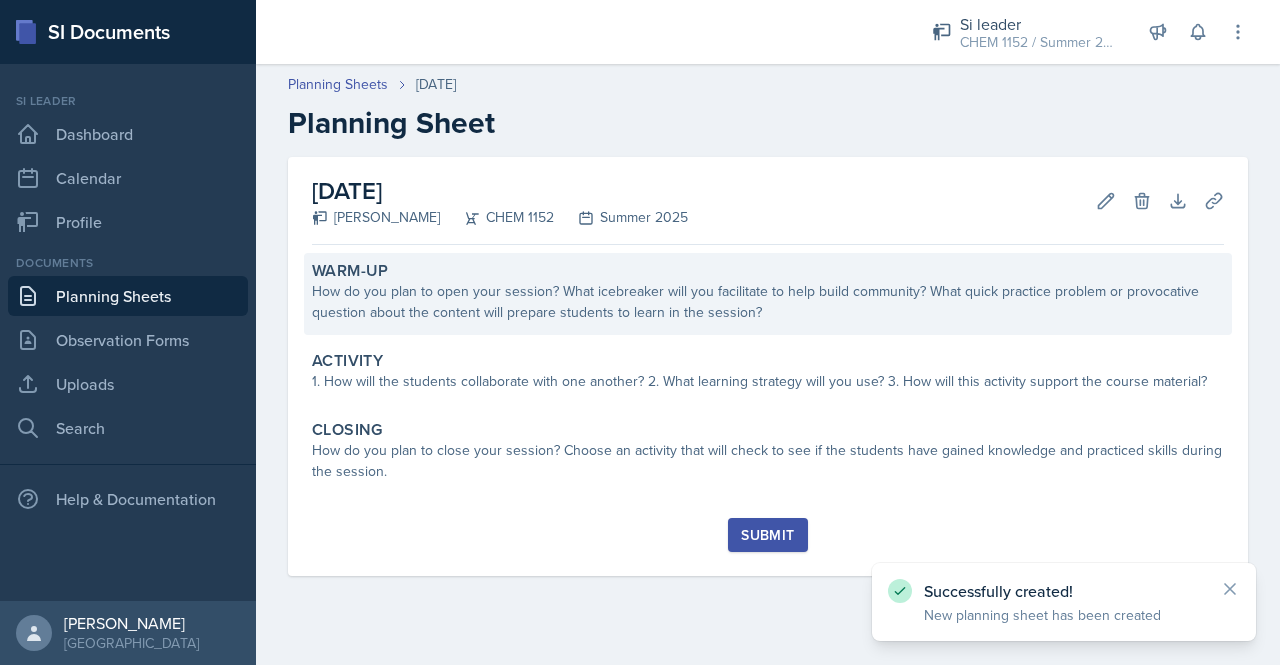 click on "How do you plan to open your session? What icebreaker will you facilitate to help build community? What quick practice problem or provocative question about the content will prepare students to learn in the session?" at bounding box center (768, 302) 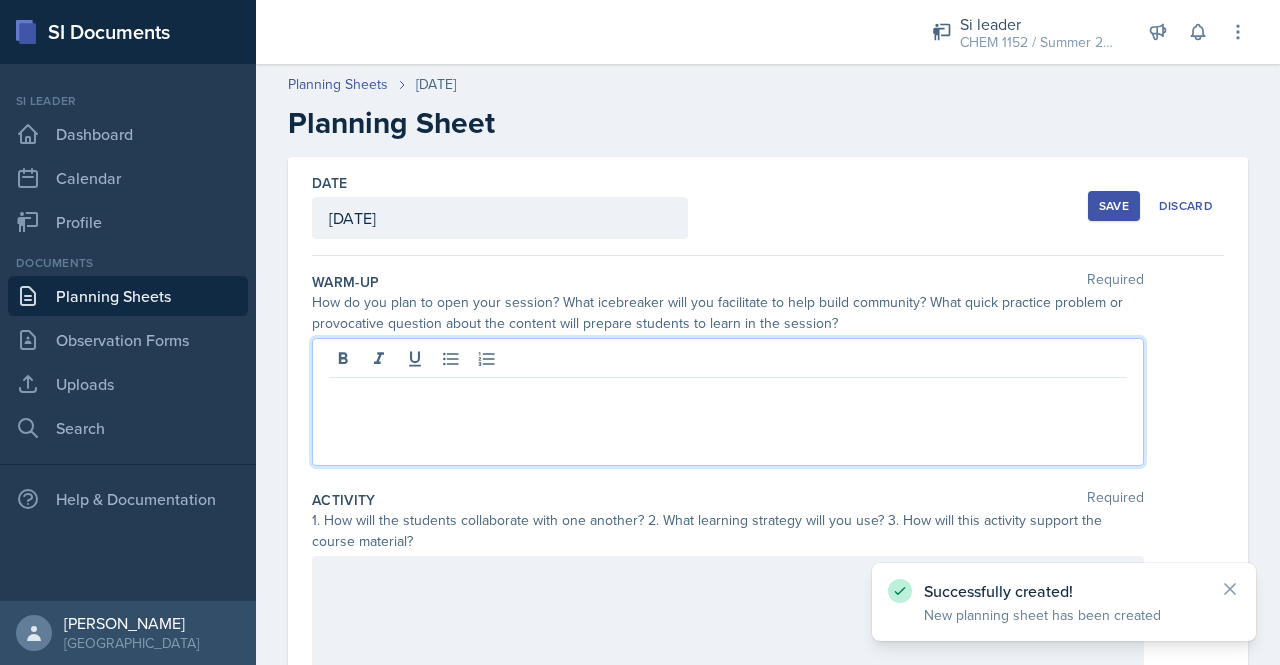 click at bounding box center (728, 402) 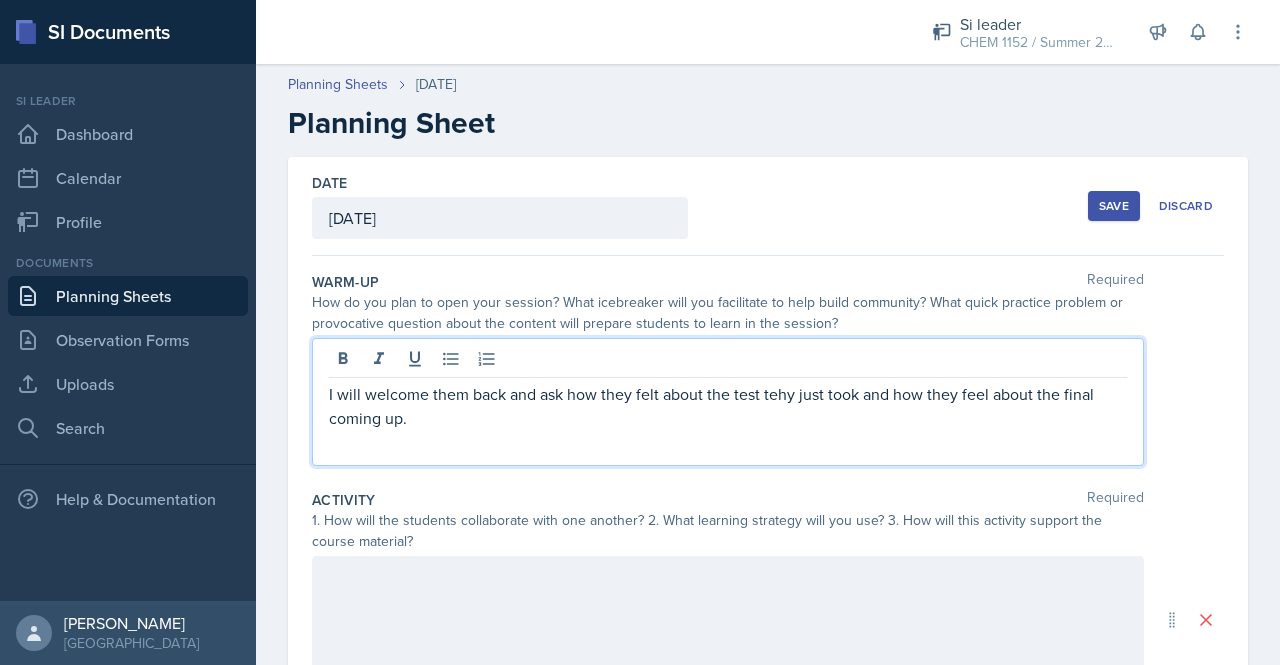 click at bounding box center [728, 620] 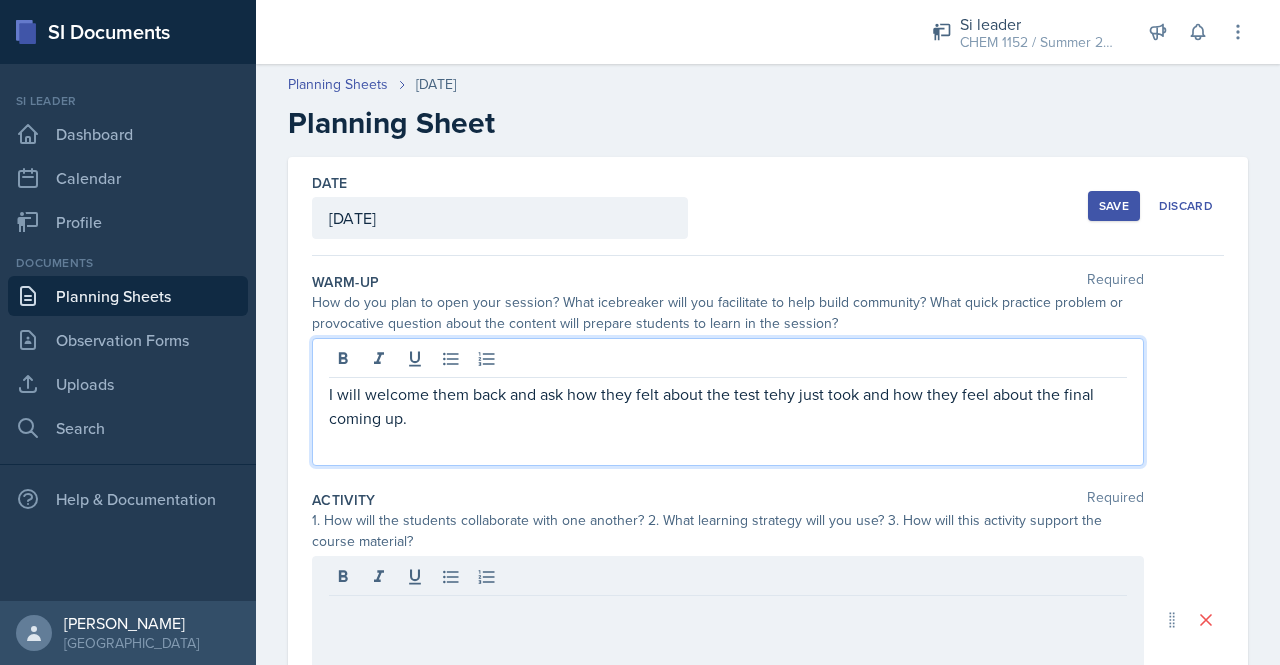 click on "I will welcome them back and ask how they felt about the test tehy just took and how they feel about the final coming up." at bounding box center (728, 402) 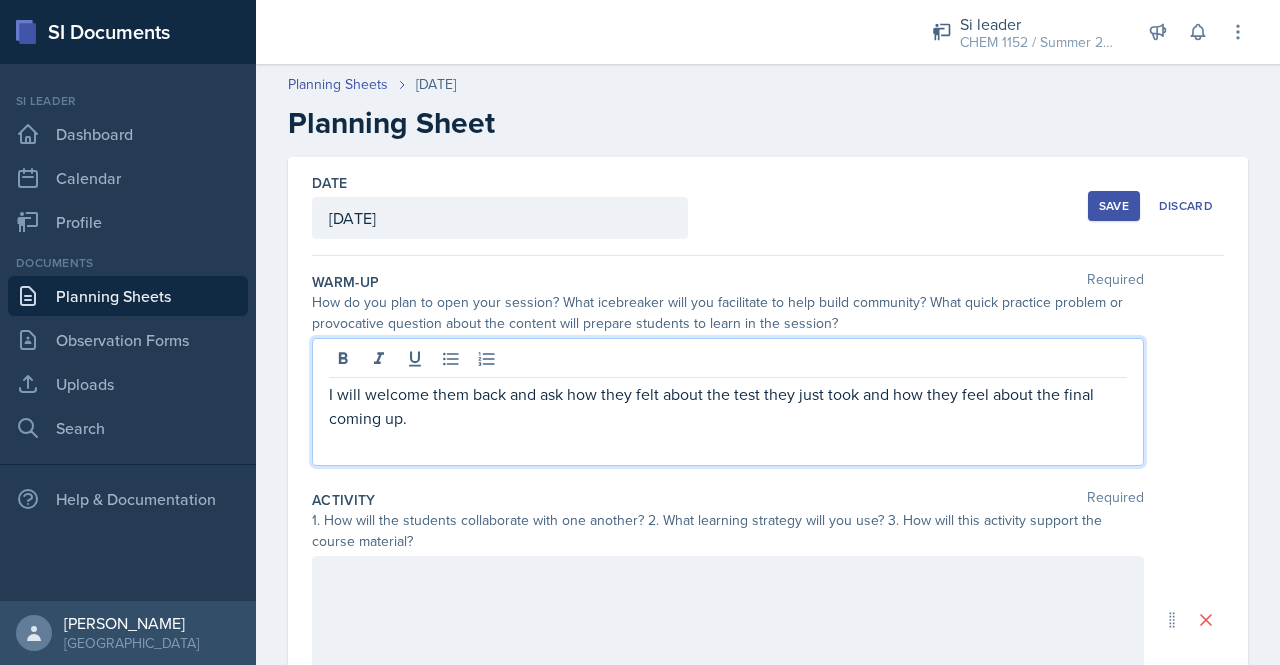click at bounding box center [728, 620] 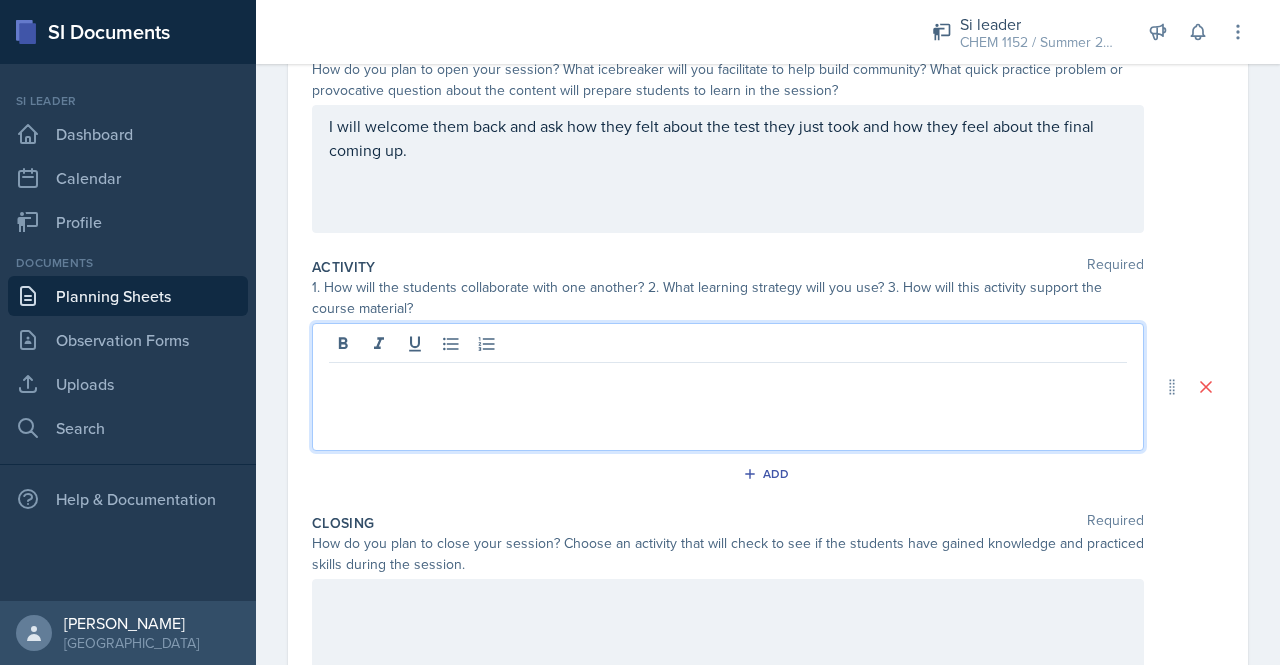 scroll, scrollTop: 234, scrollLeft: 0, axis: vertical 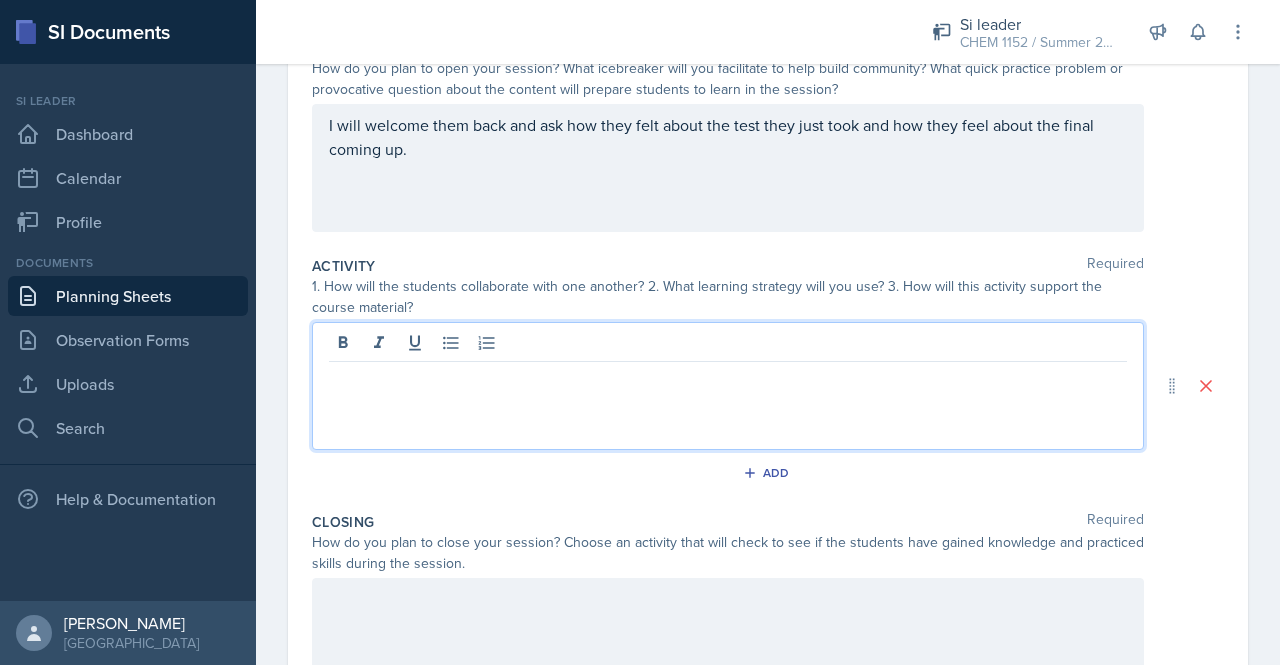 type 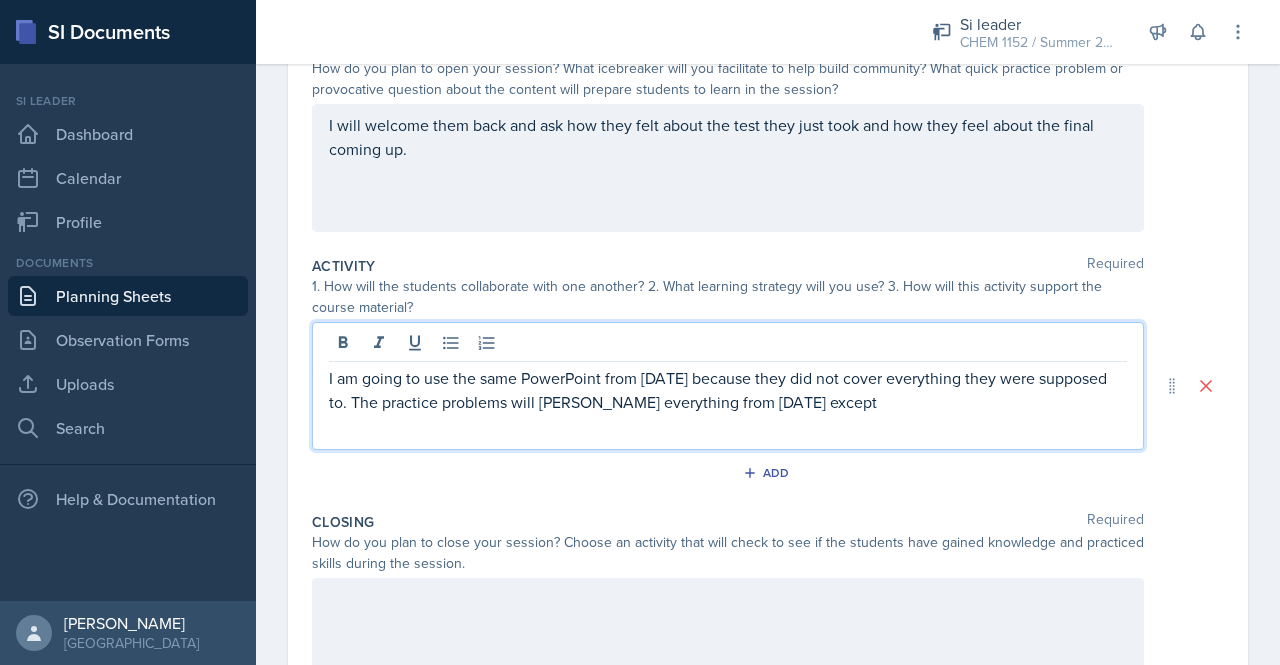 click on "I am going to use the same PowerPoint from [DATE] because they did not cover everything they were supposed to. The practice problems will [PERSON_NAME] everything from [DATE] except" at bounding box center (728, 390) 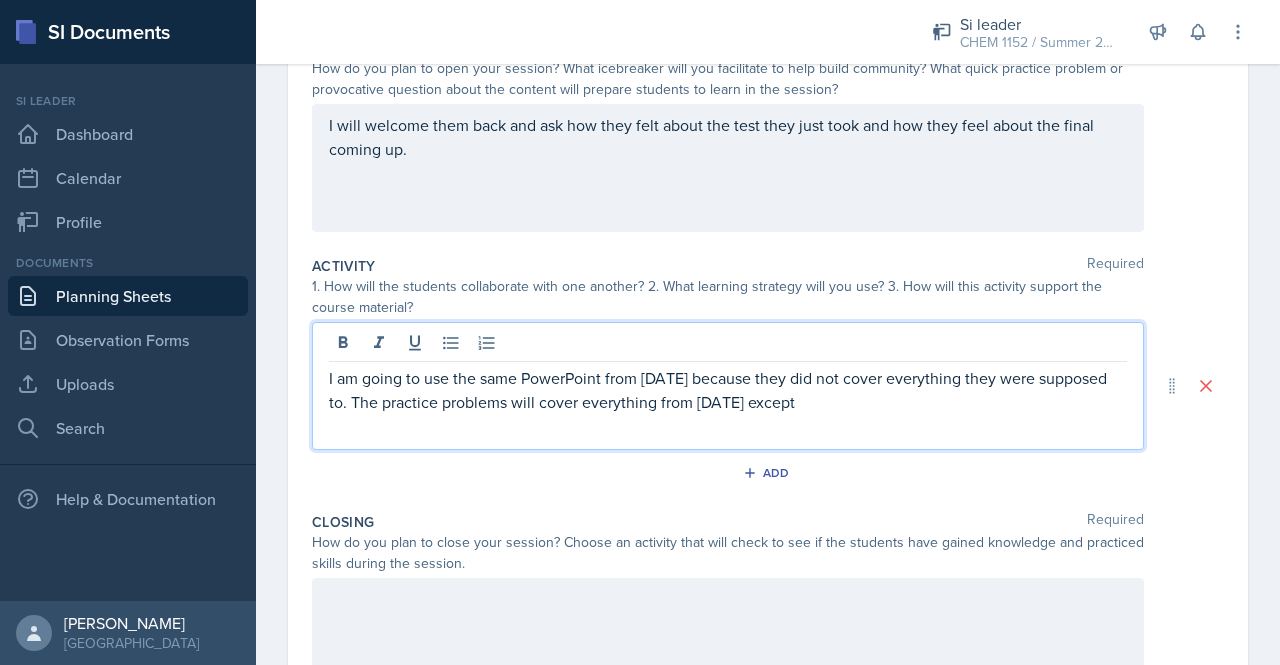 click on "I am going to use the same PowerPoint from [DATE] because they did not cover everything they were supposed to. The practice problems will cover everything from [DATE] except" at bounding box center (728, 390) 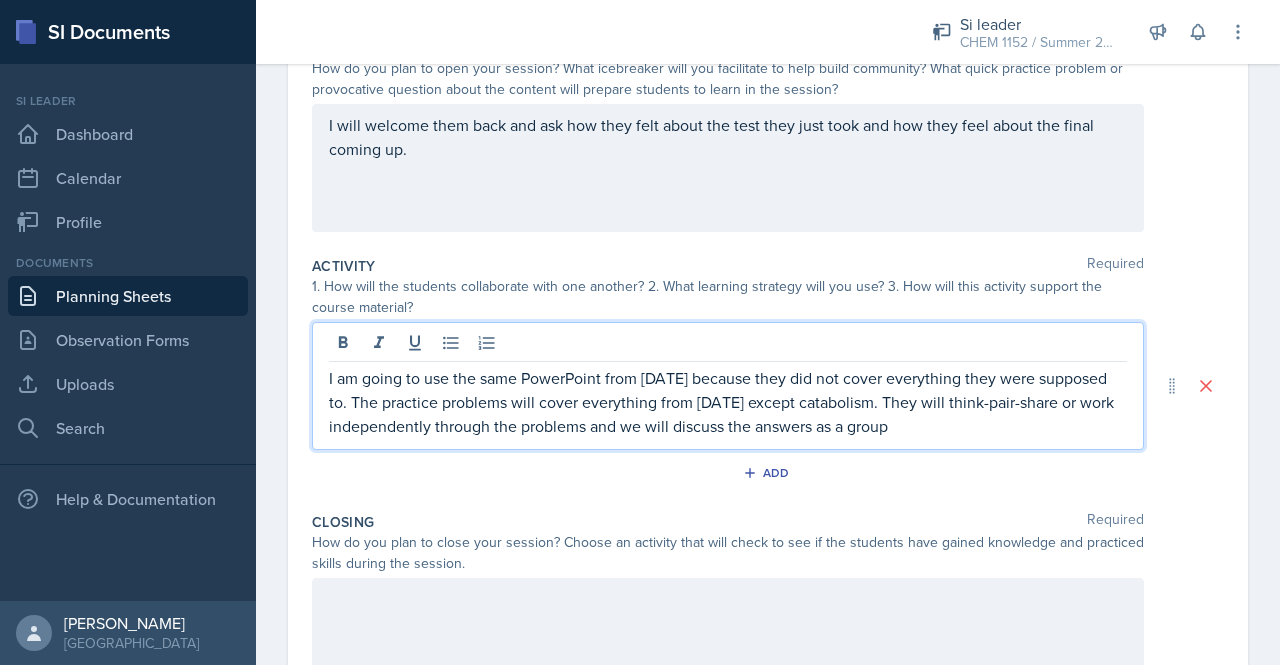 scroll, scrollTop: 353, scrollLeft: 0, axis: vertical 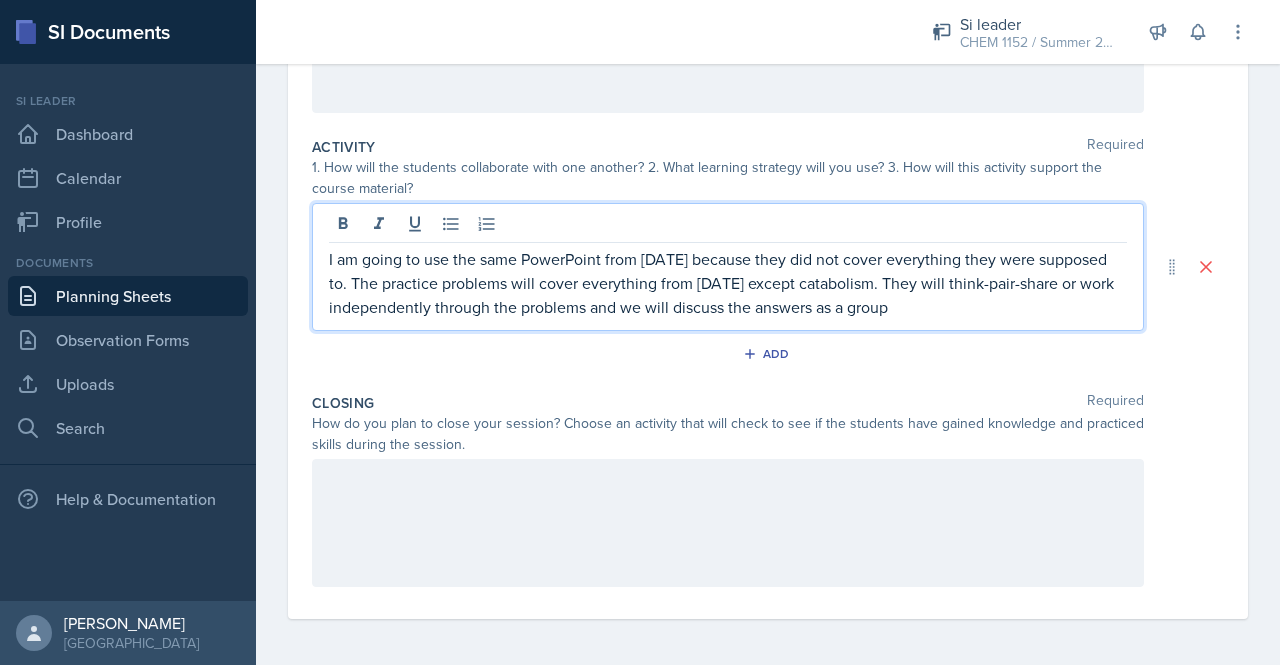 click at bounding box center (728, 523) 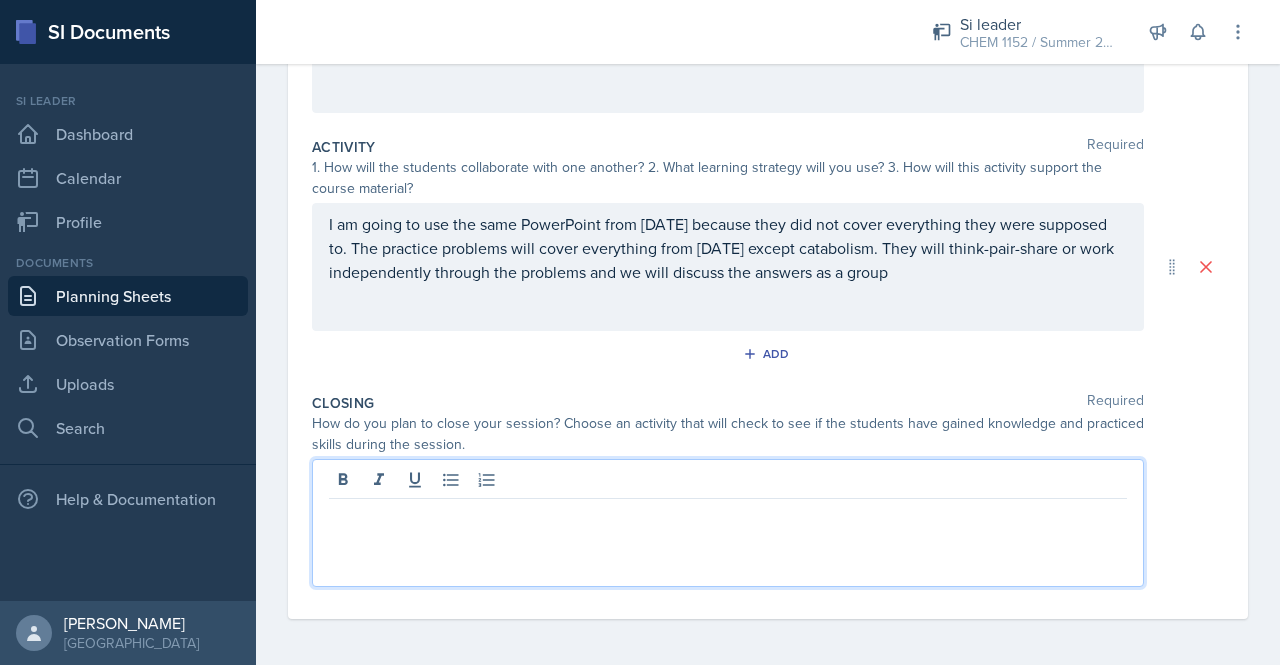 type 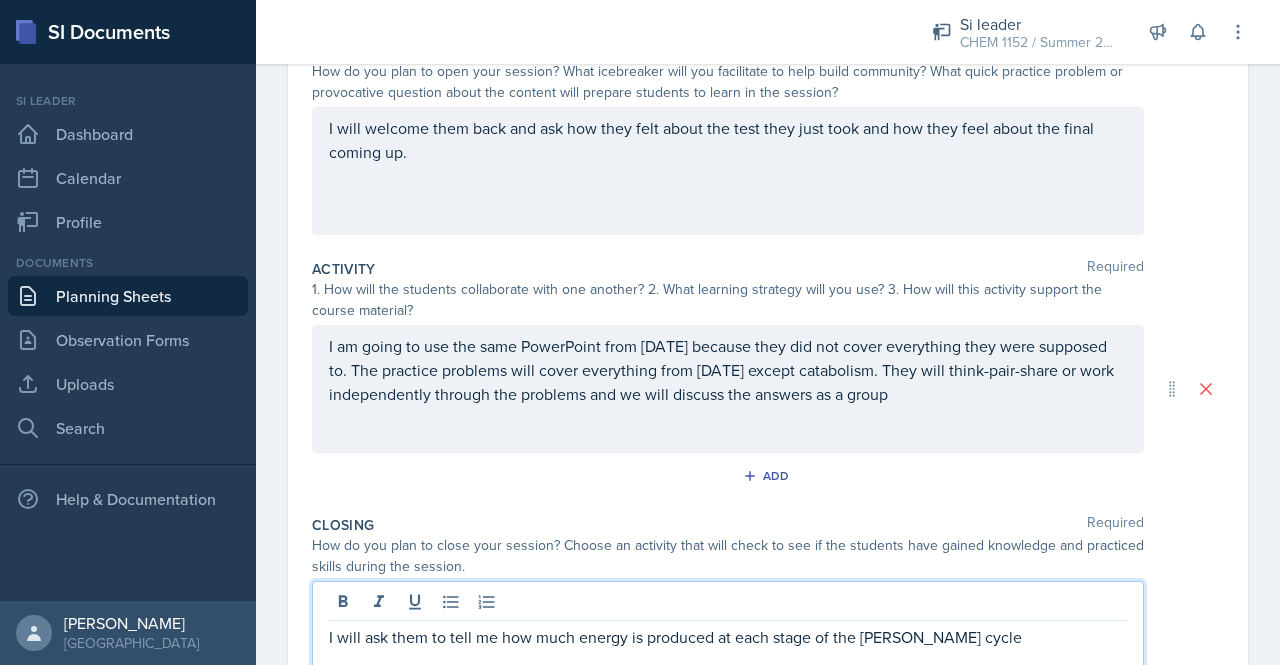 scroll, scrollTop: 353, scrollLeft: 0, axis: vertical 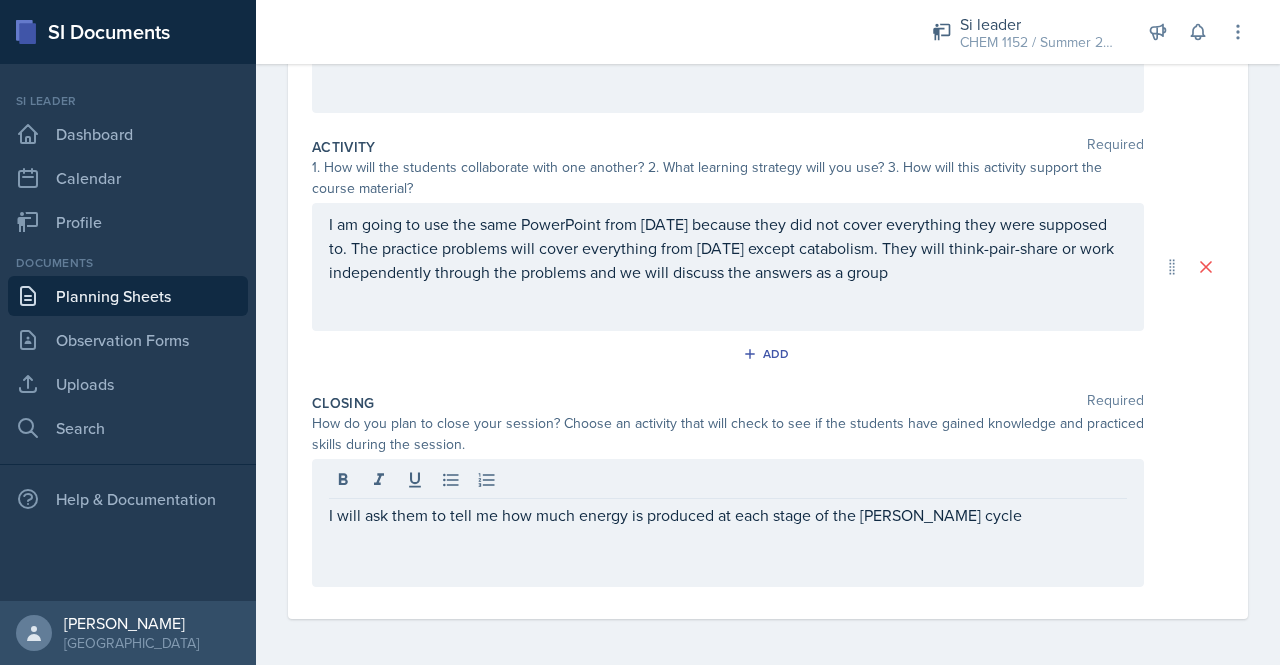click on "Closing    Required" at bounding box center [768, 403] 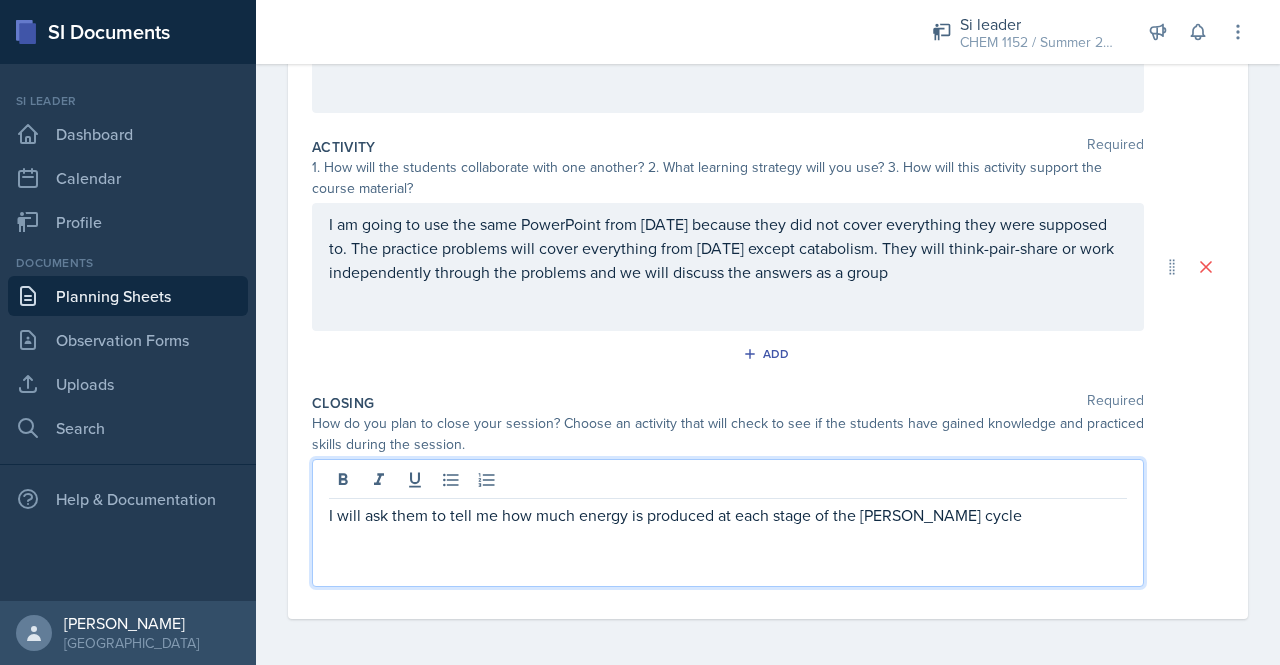 scroll, scrollTop: 0, scrollLeft: 0, axis: both 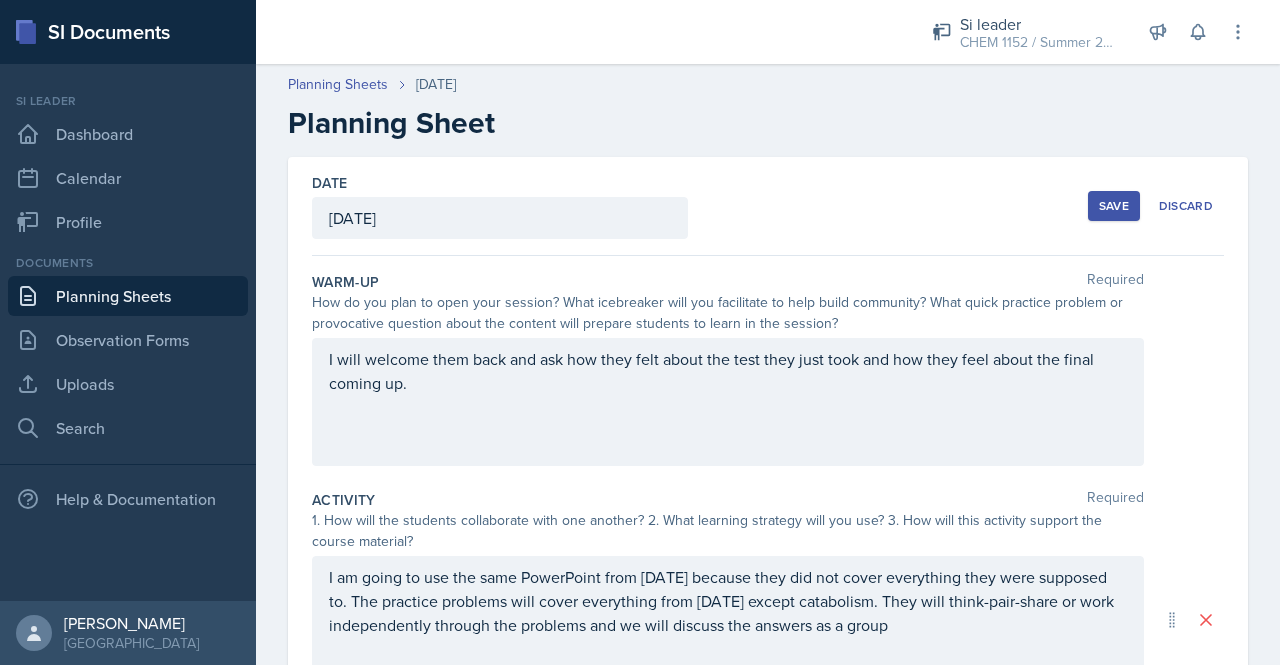 click on "Save" at bounding box center [1114, 206] 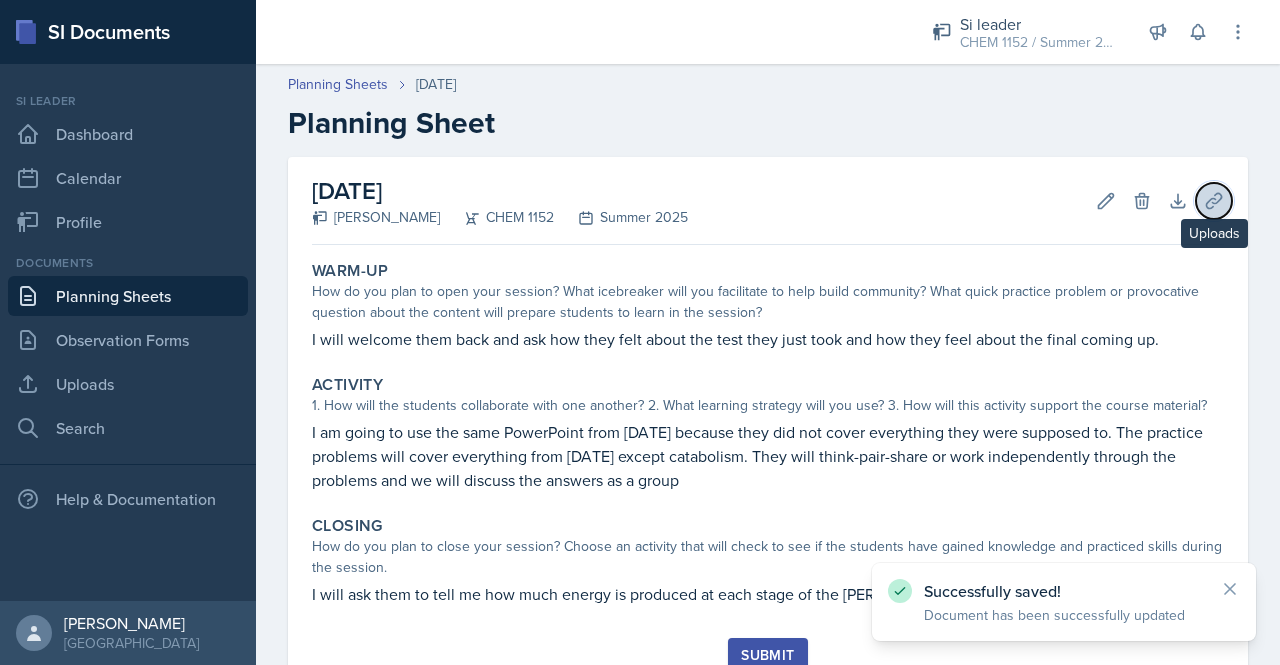 click 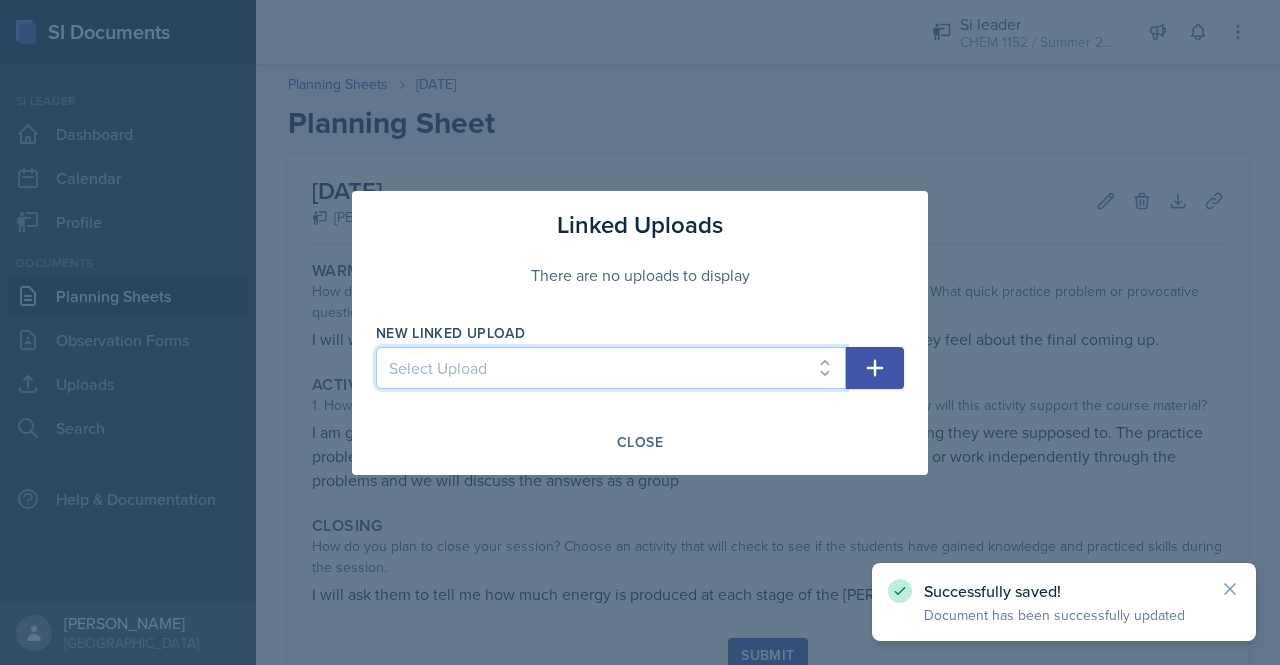 click on "Select Upload   [PERSON_NAME] 06022025 [PERSON_NAME] 06042025 [PERSON_NAME] Worksheet [PERSON_NAME] Worksheet 2 [PERSON_NAME] Worksheet: [DATE] [PERSON_NAME] [DATE] [PERSON_NAME] [DATE] [PERSON_NAME] Chem 1152 [DATE] [PERSON_NAME] Chem 1152 [DATE] [PERSON_NAME] Chem 1152 [DATE] [PERSON_NAME] Chem 1152 [DATE] [PERSON_NAME] Chem 1152 [DATE] [PERSON_NAME] Chem 1152 [DATE]" at bounding box center [611, 368] 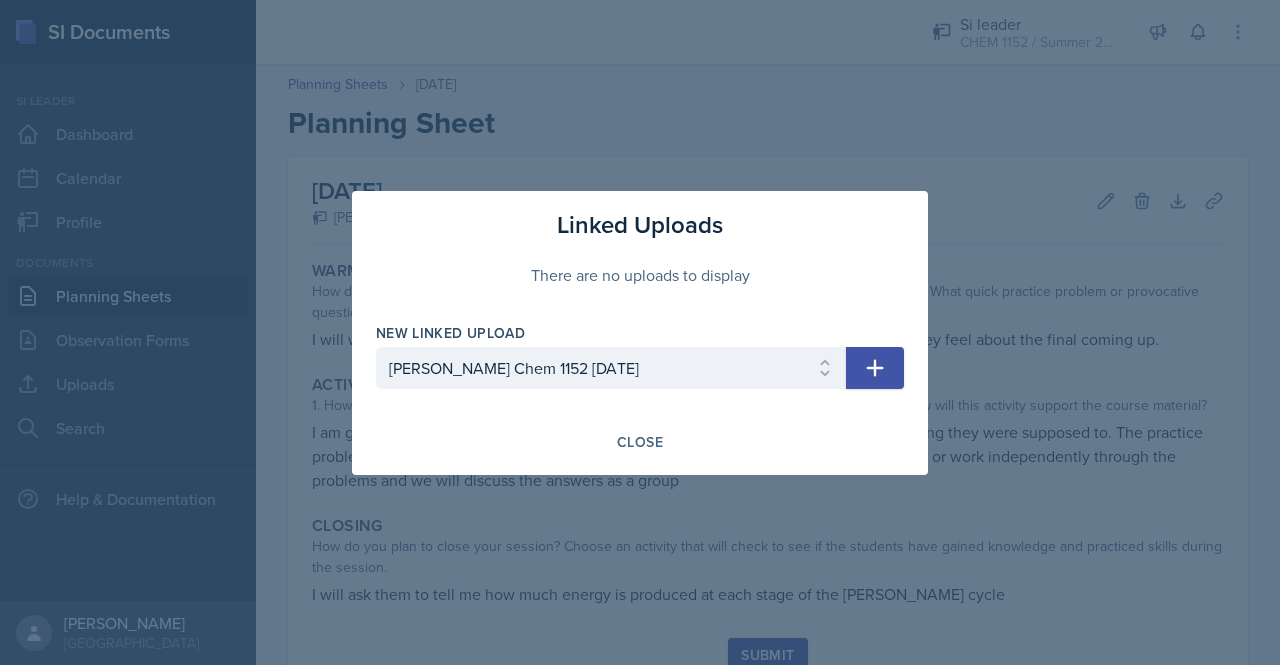 click at bounding box center [875, 368] 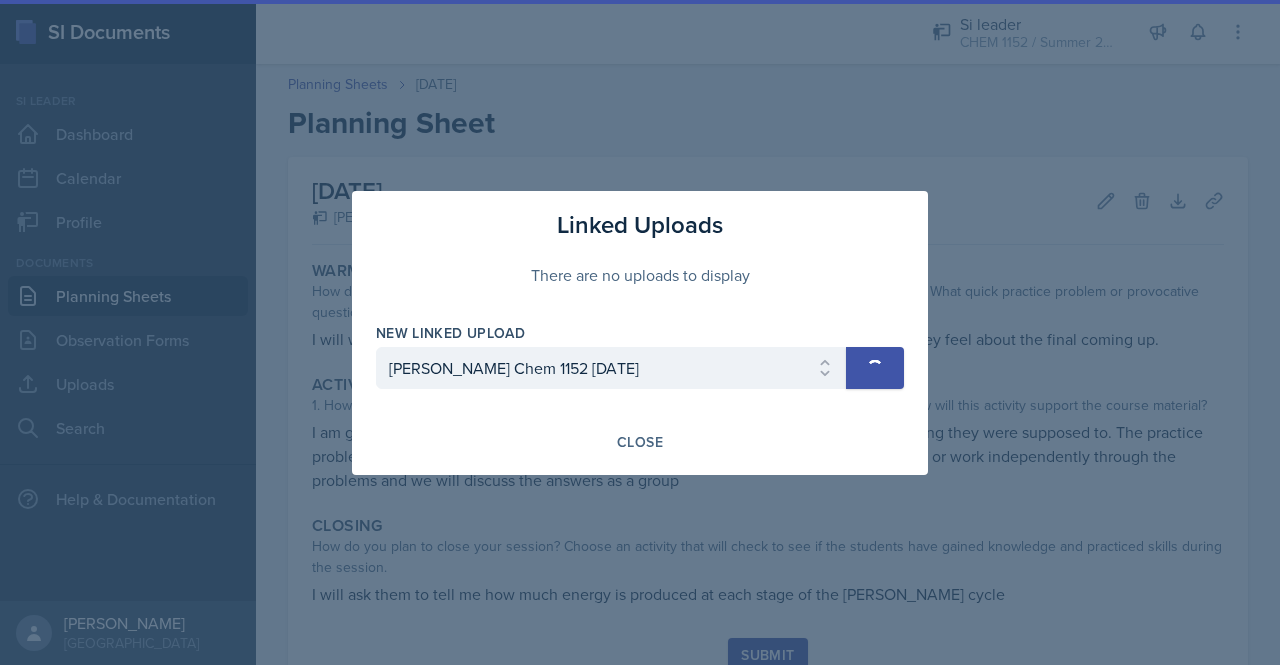select 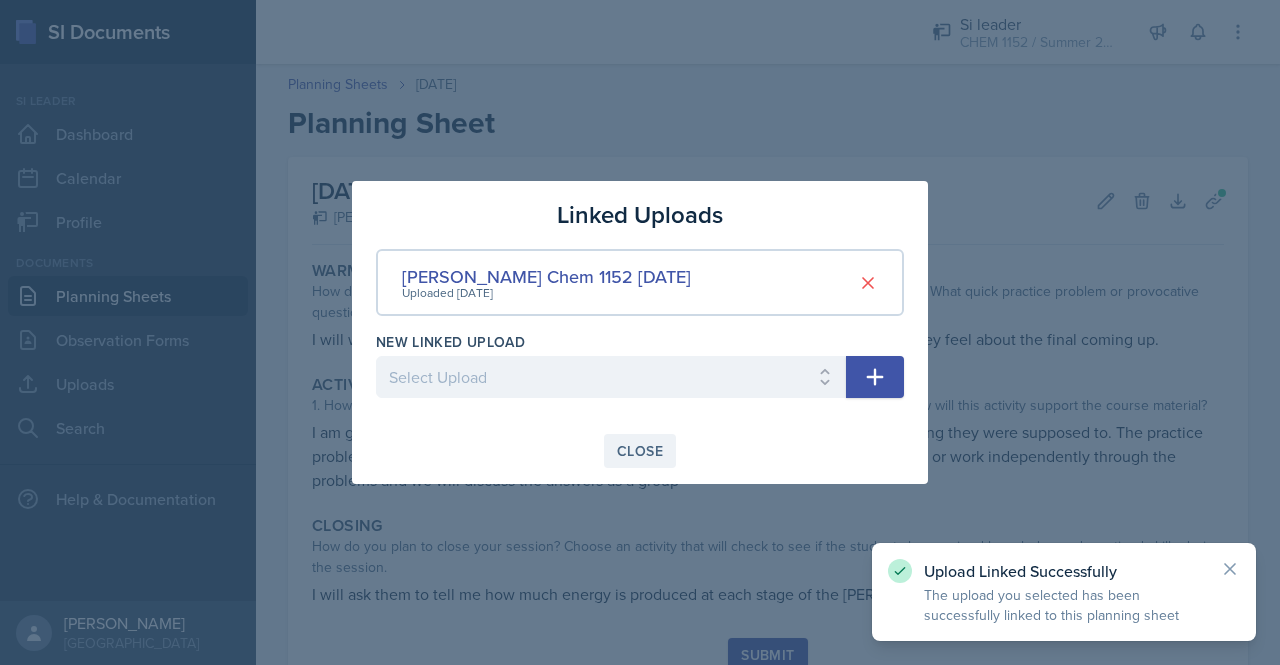 click on "Close" at bounding box center [640, 451] 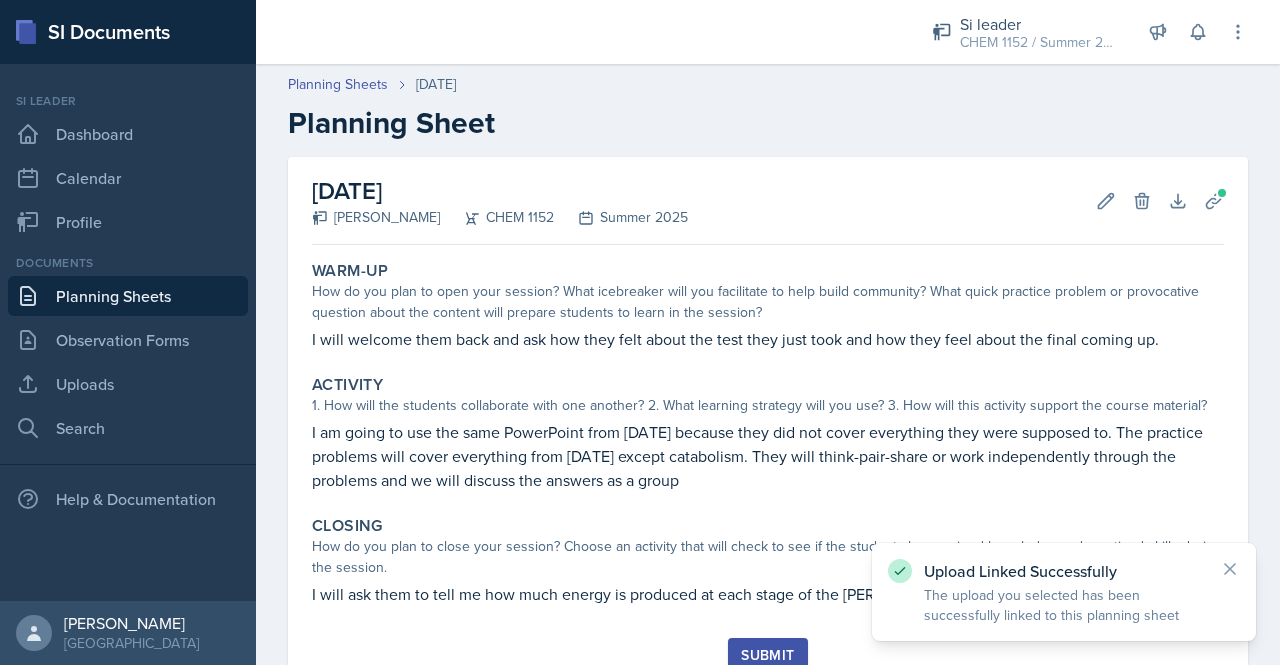 click on "Submit" at bounding box center (767, 655) 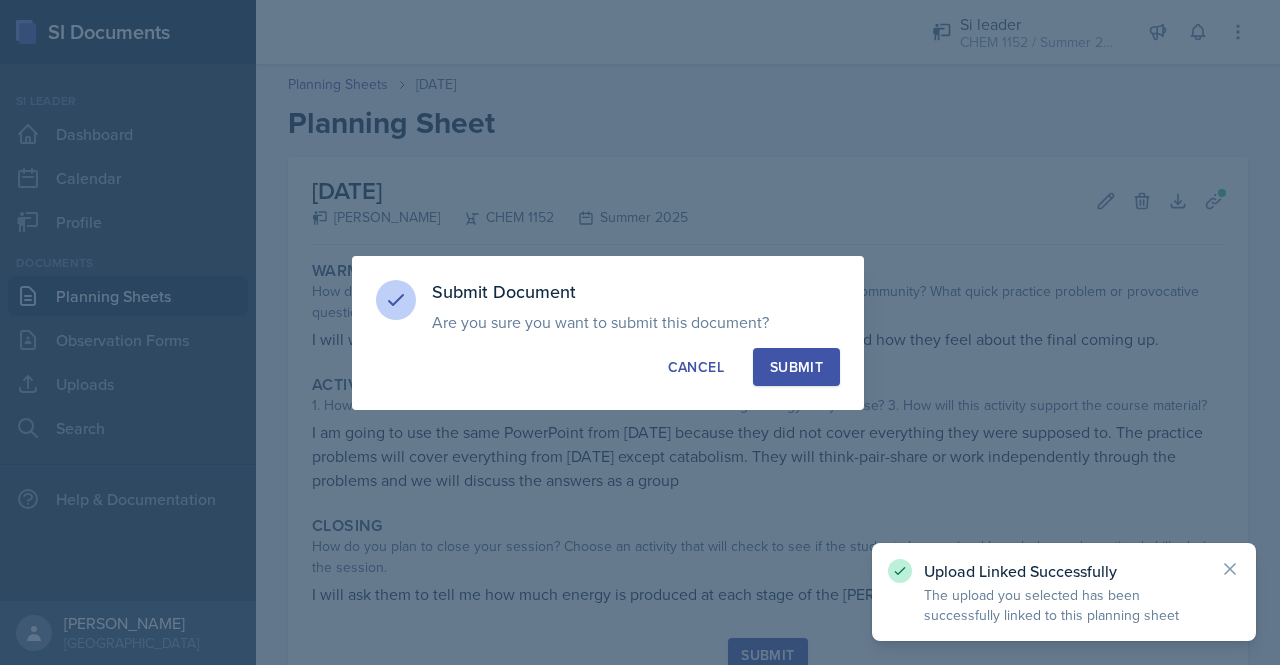 click on "Submit" at bounding box center (796, 367) 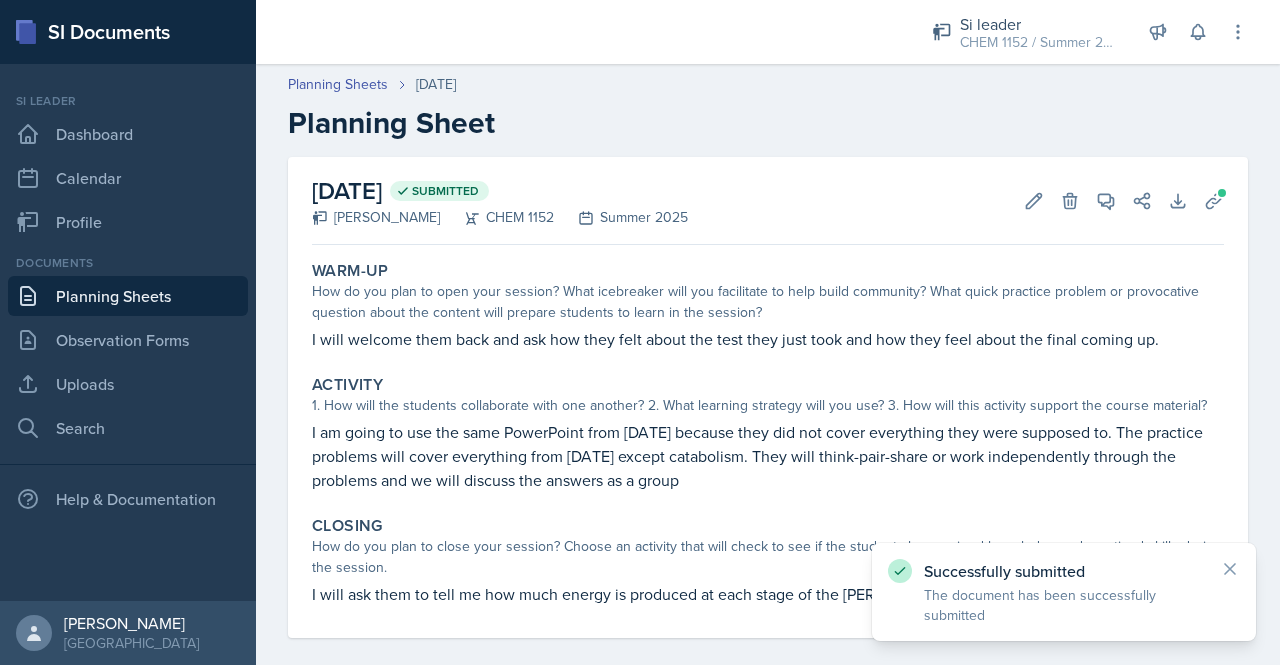 click on "Planning Sheets" at bounding box center [128, 296] 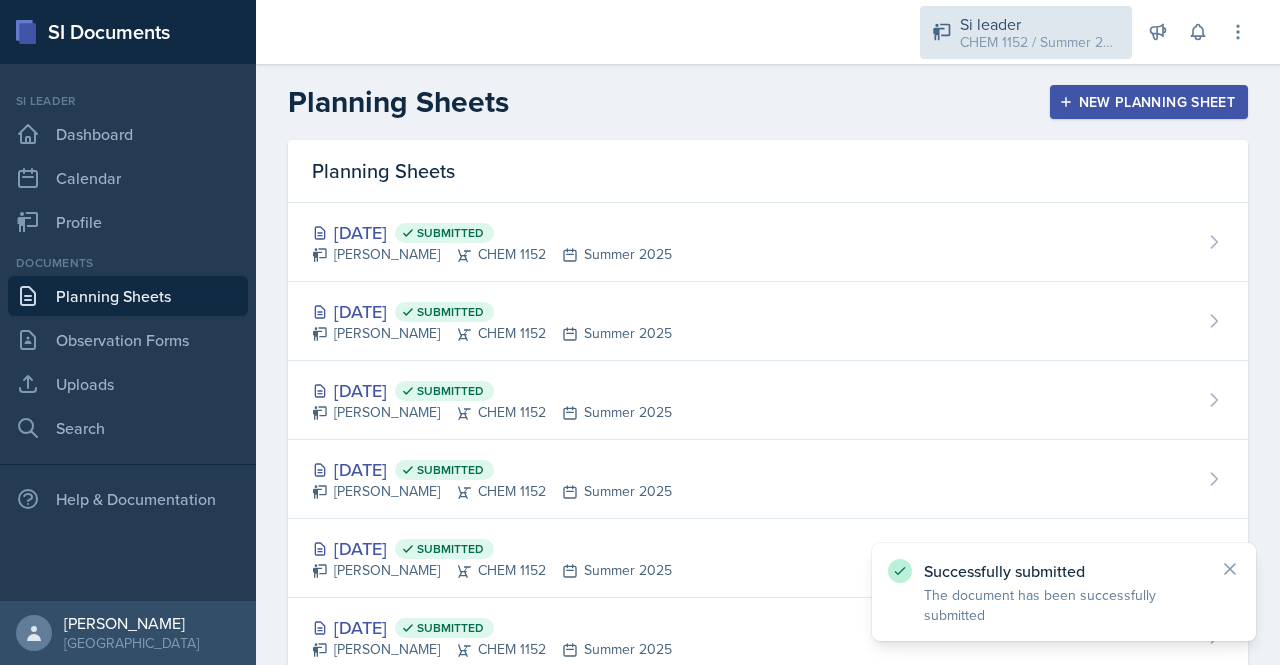 click on "CHEM 1152 / Summer 2025" at bounding box center [1040, 42] 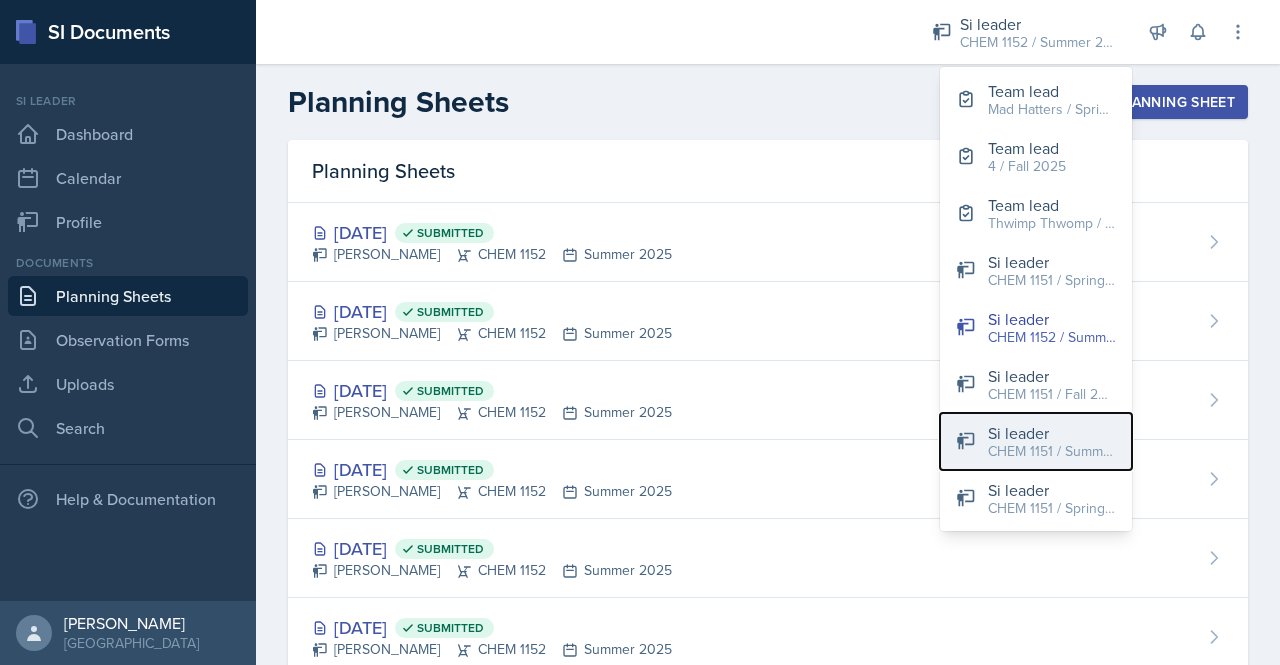 click on "Si leader" at bounding box center [1052, 433] 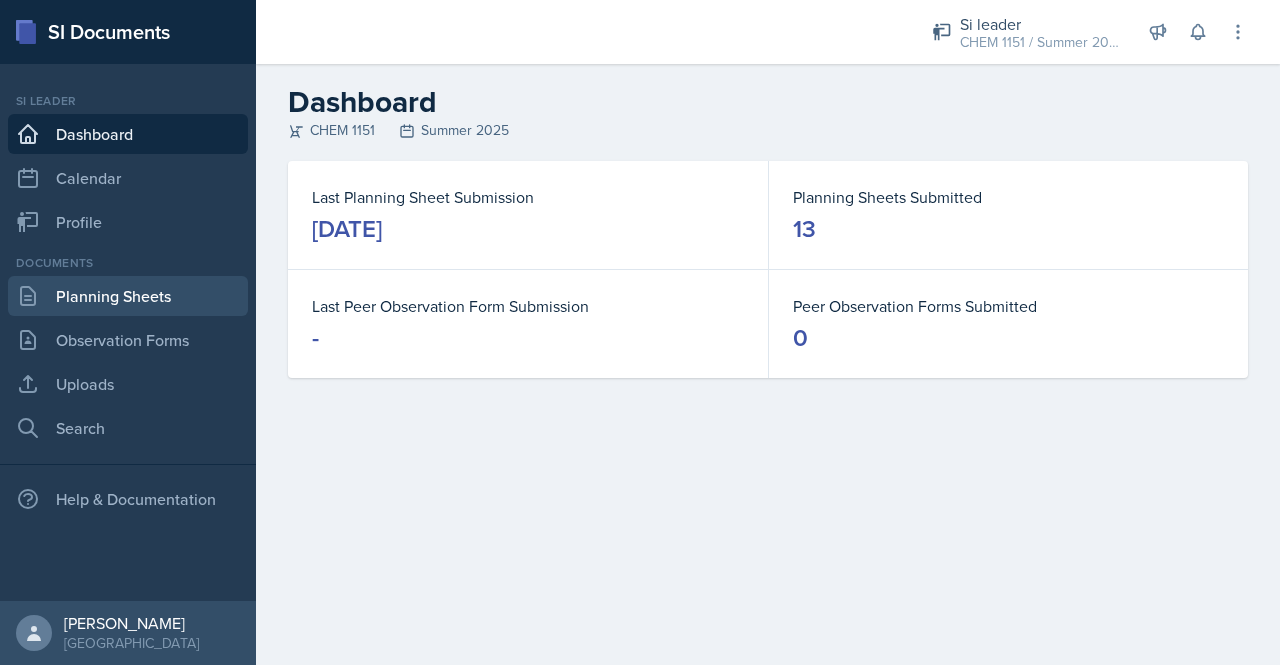 click on "Planning Sheets" at bounding box center [128, 296] 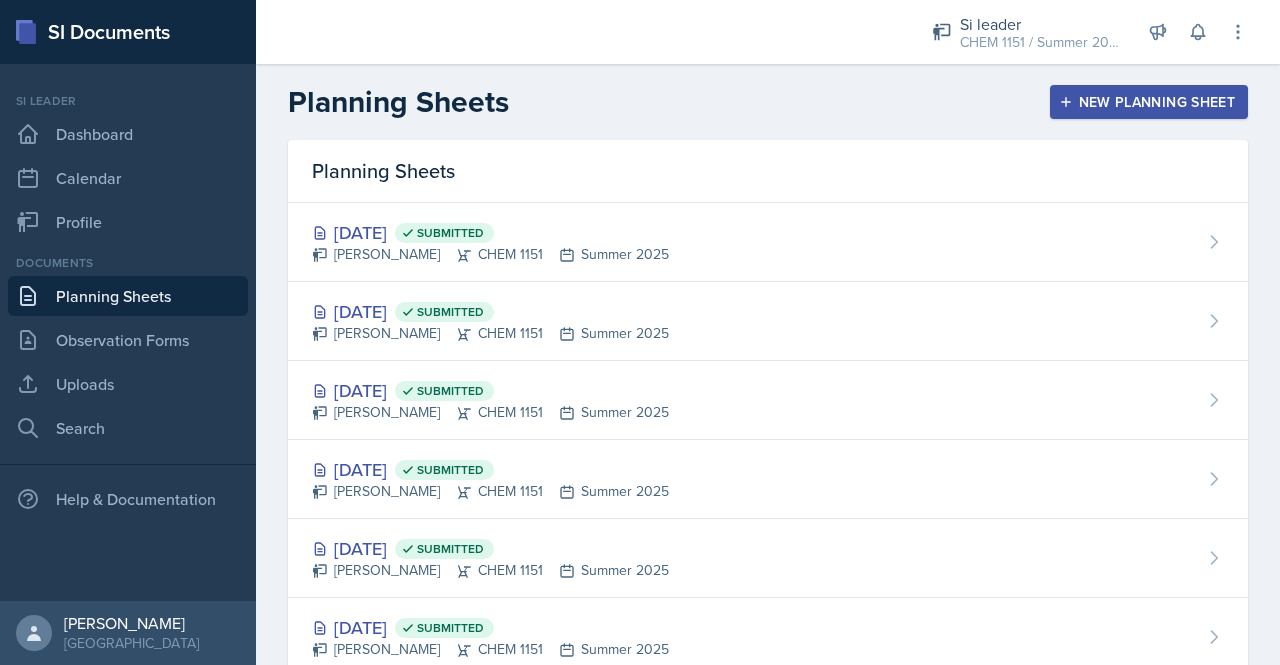 click on "New Planning Sheet" at bounding box center [1149, 102] 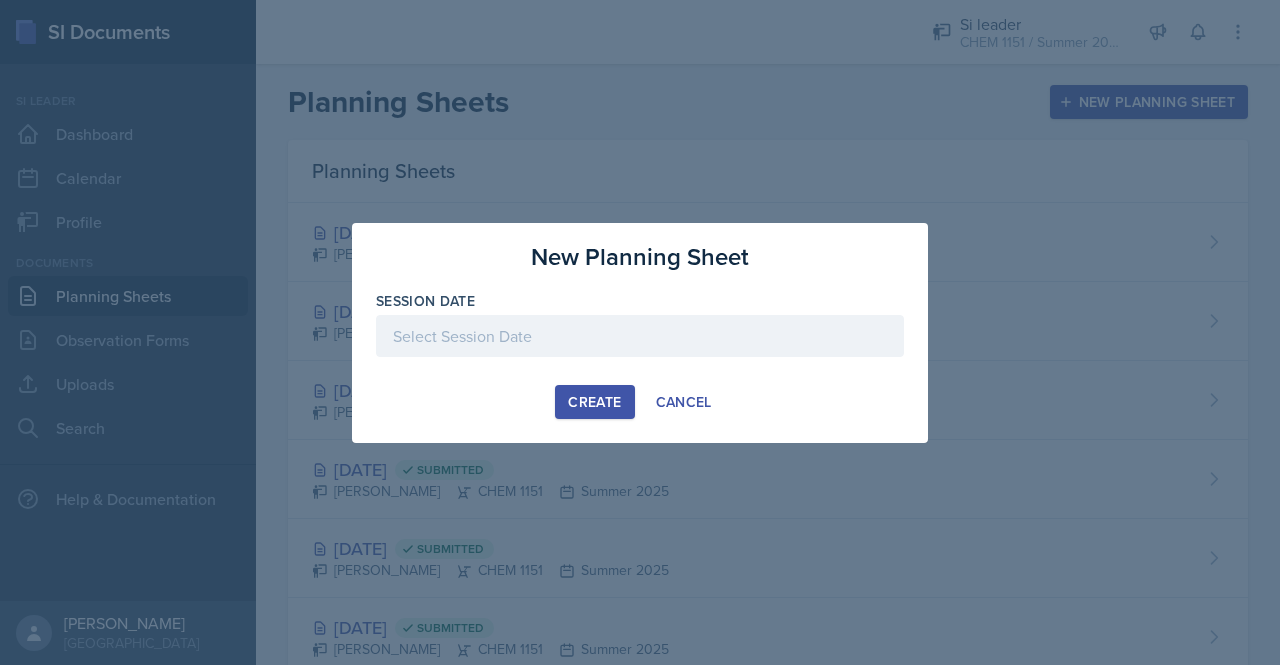 click at bounding box center (640, 336) 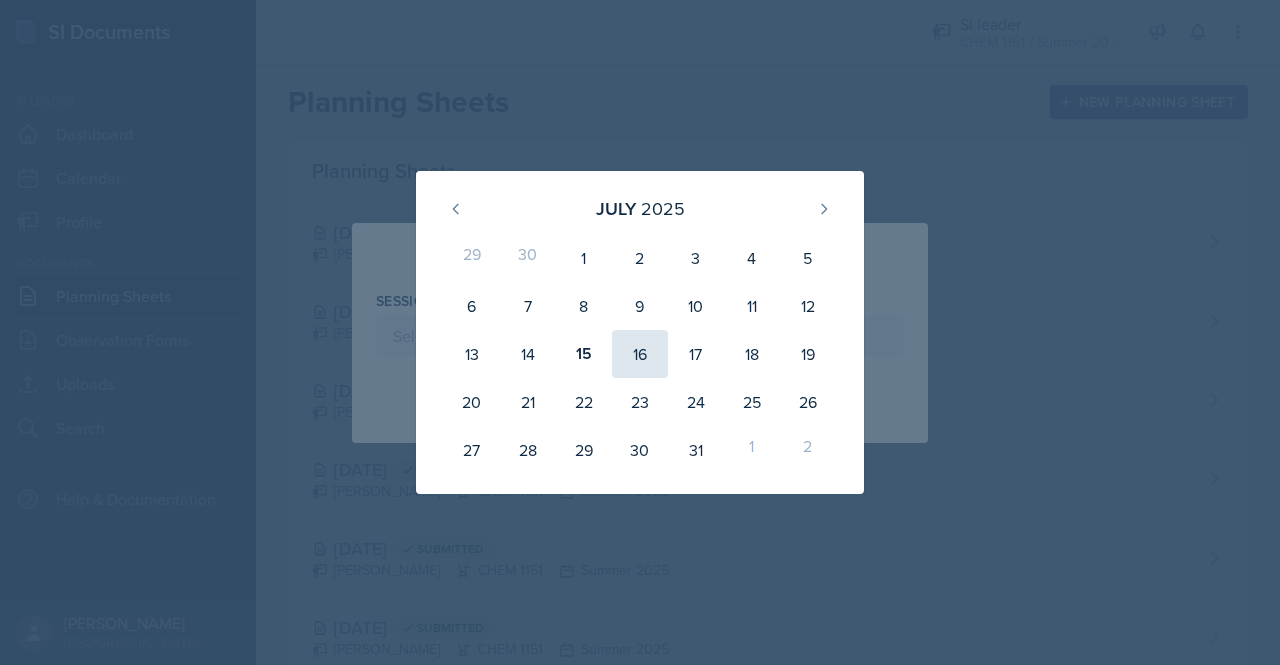 click on "16" at bounding box center [640, 354] 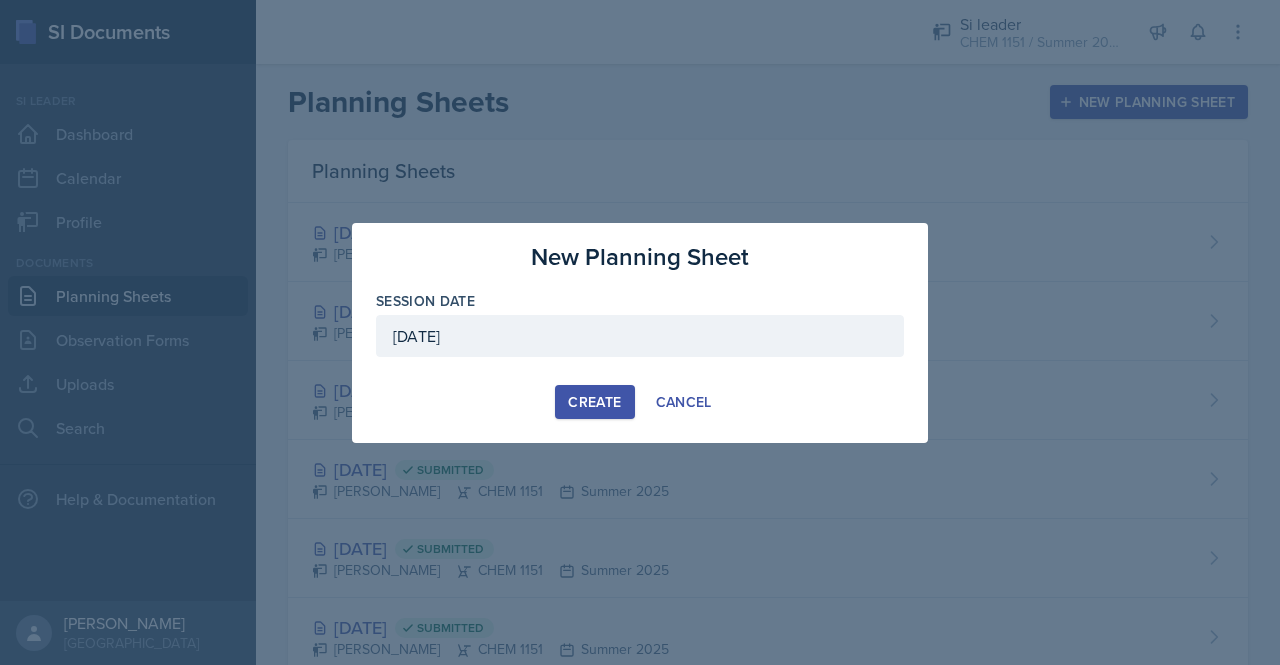 click on "Create" at bounding box center [594, 402] 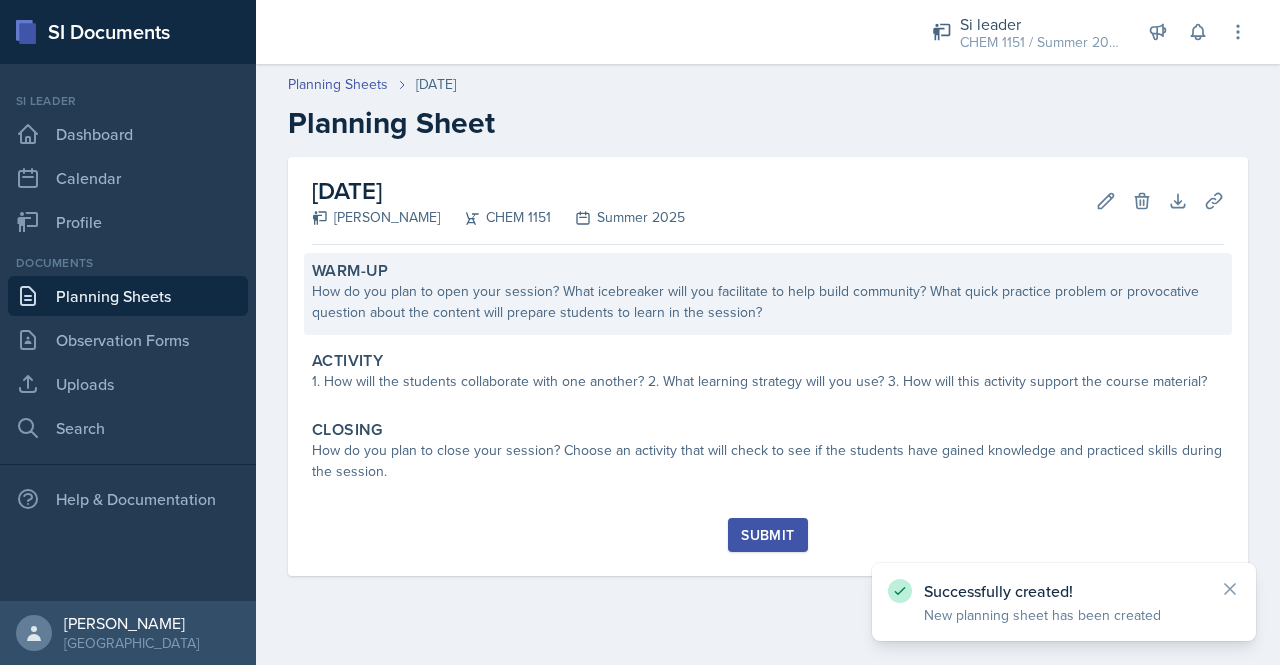 click on "Warm-Up   How do you plan to open your session? What icebreaker will you facilitate to help build community? What quick practice problem or provocative question about the content will prepare students to learn in the session?" at bounding box center [768, 294] 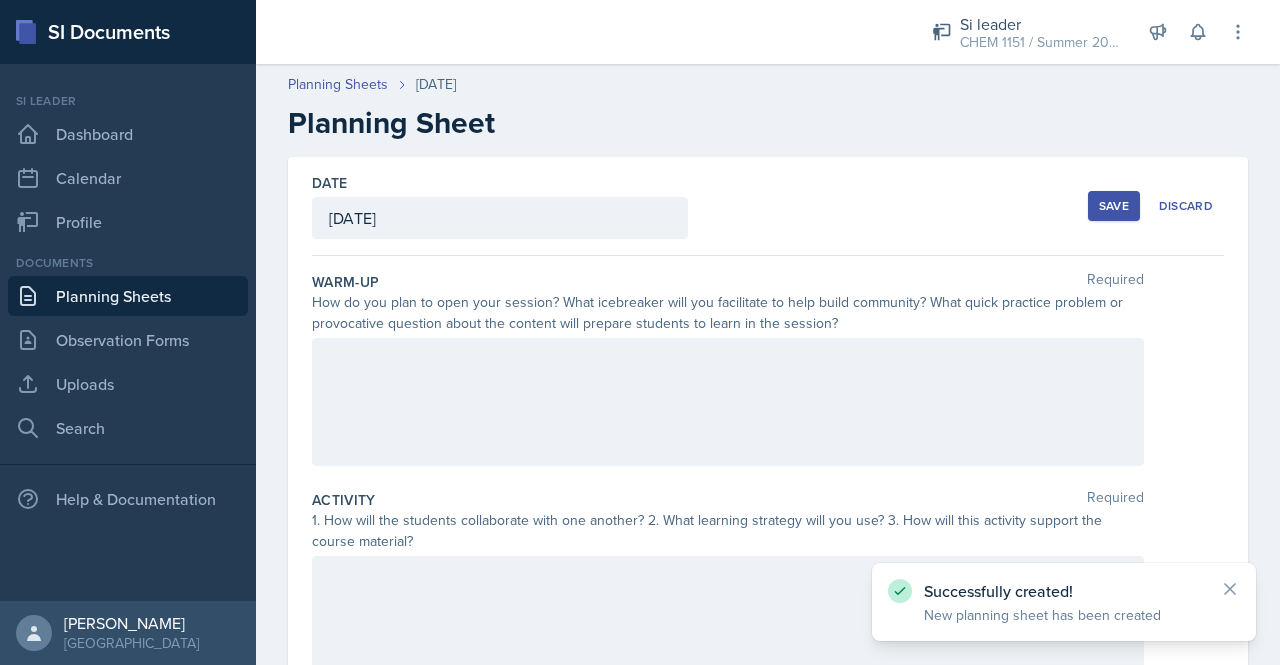 click at bounding box center (728, 402) 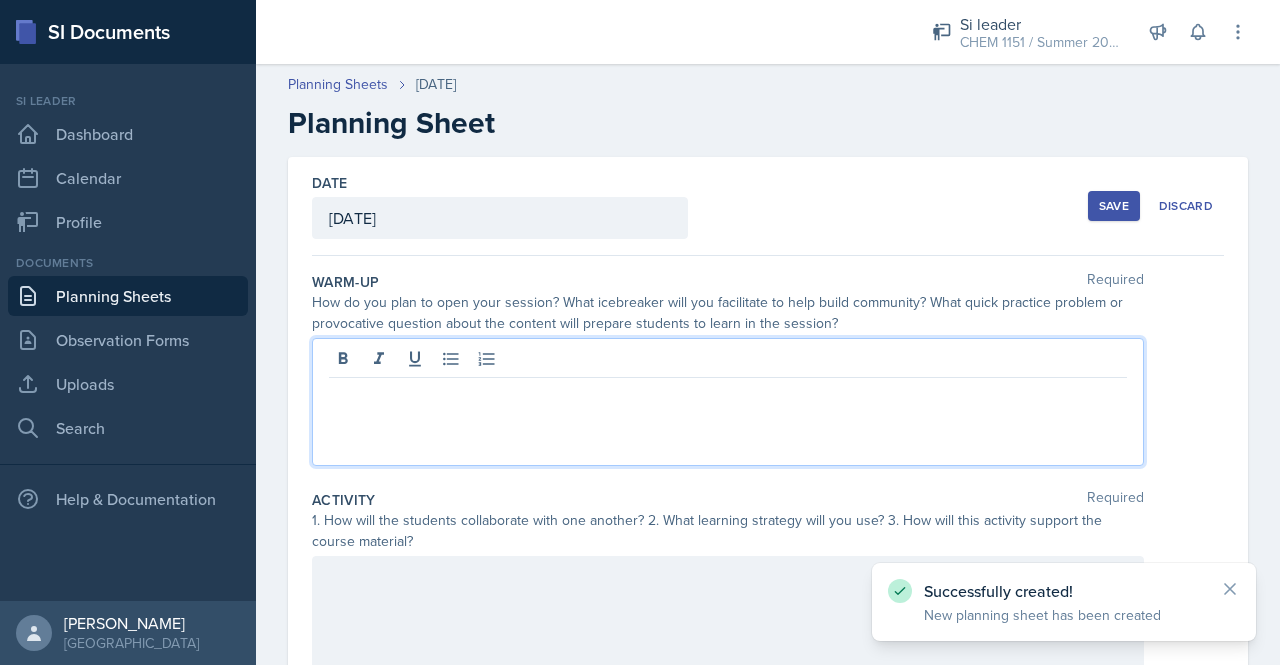 type 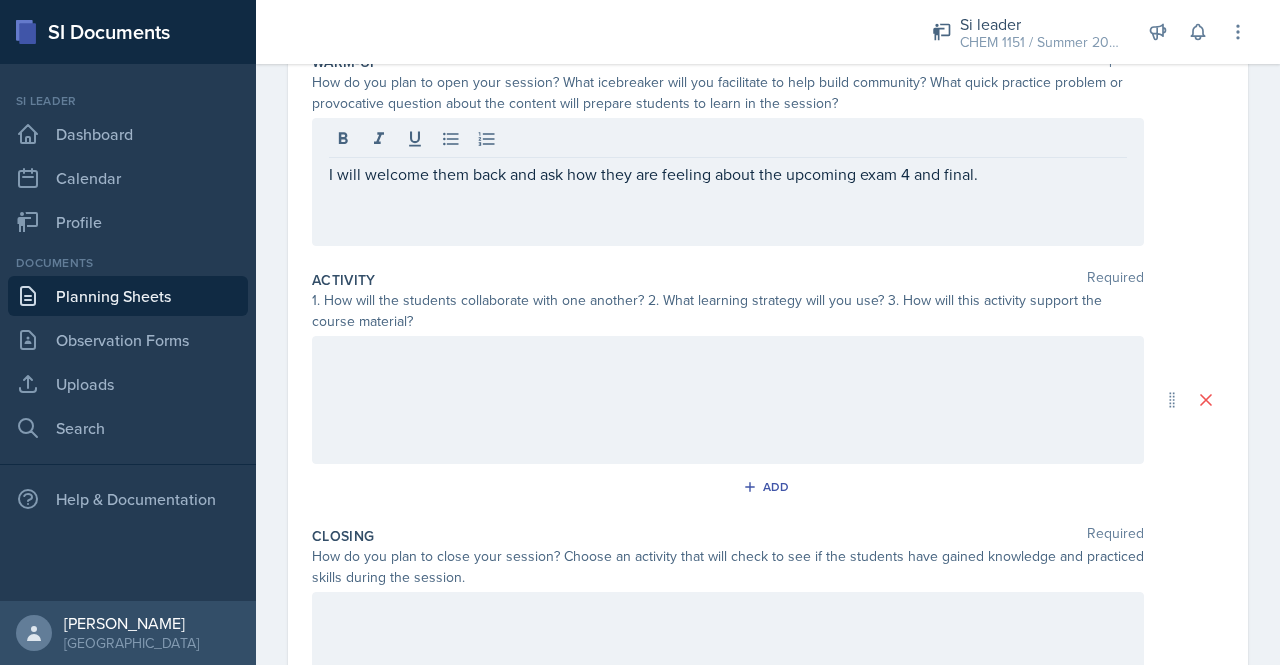 click at bounding box center [728, 400] 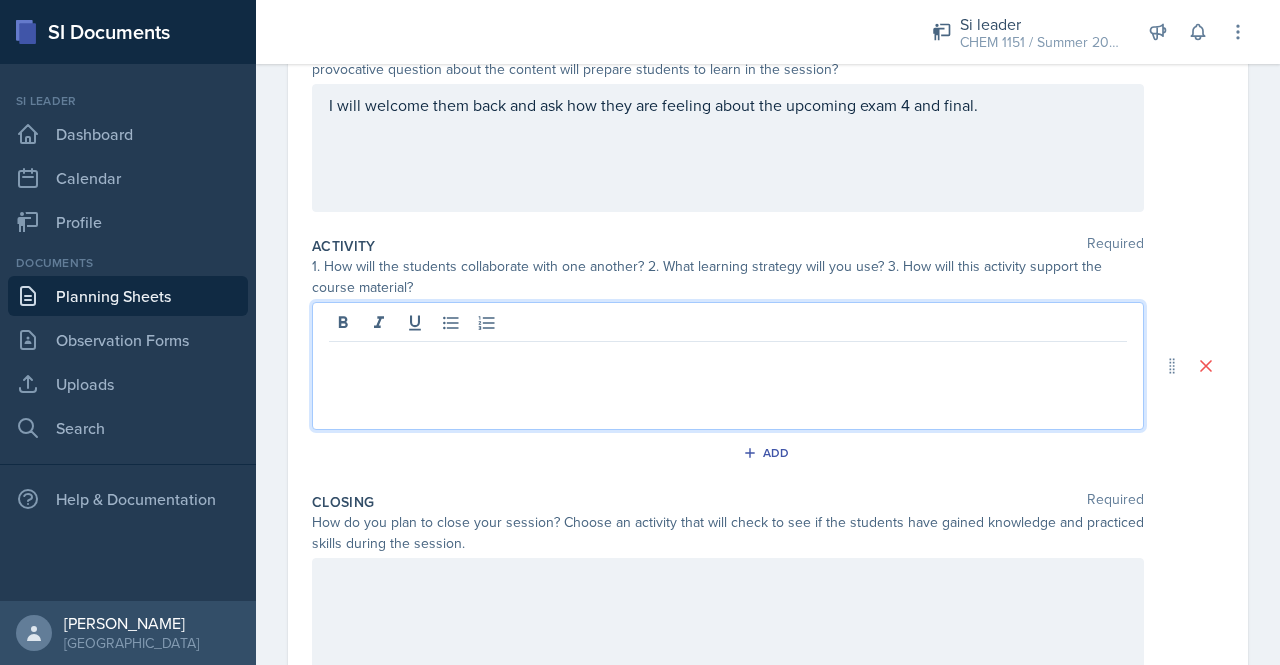 type 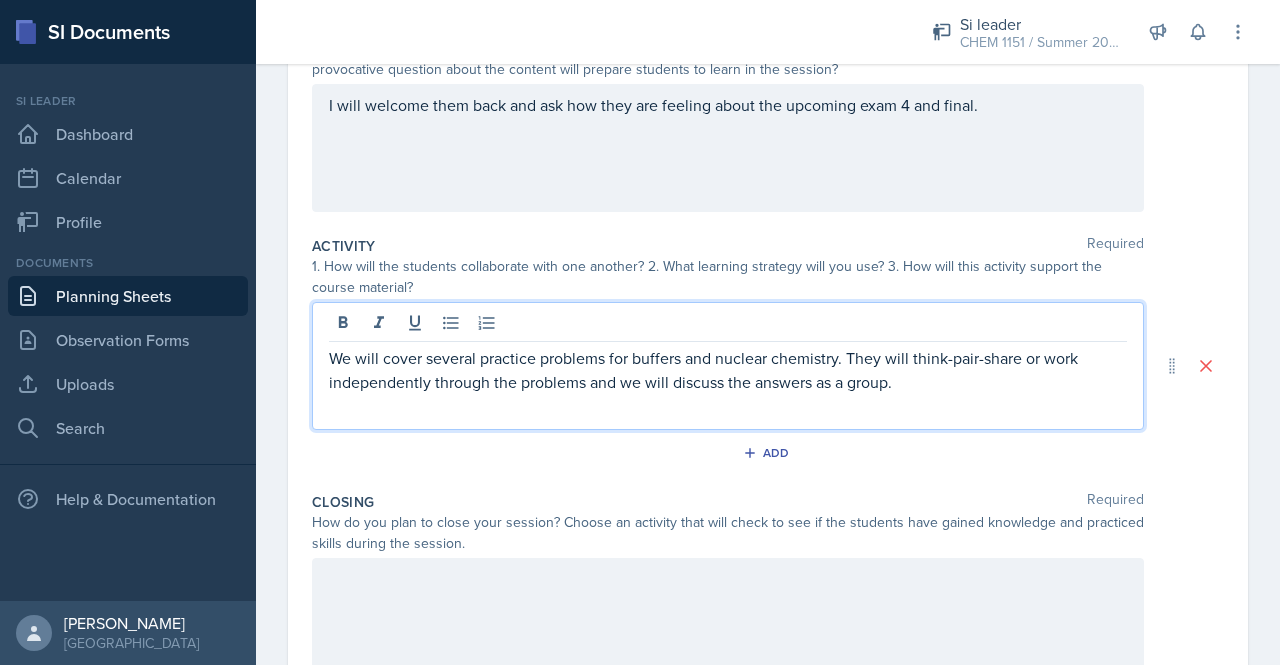 scroll, scrollTop: 353, scrollLeft: 0, axis: vertical 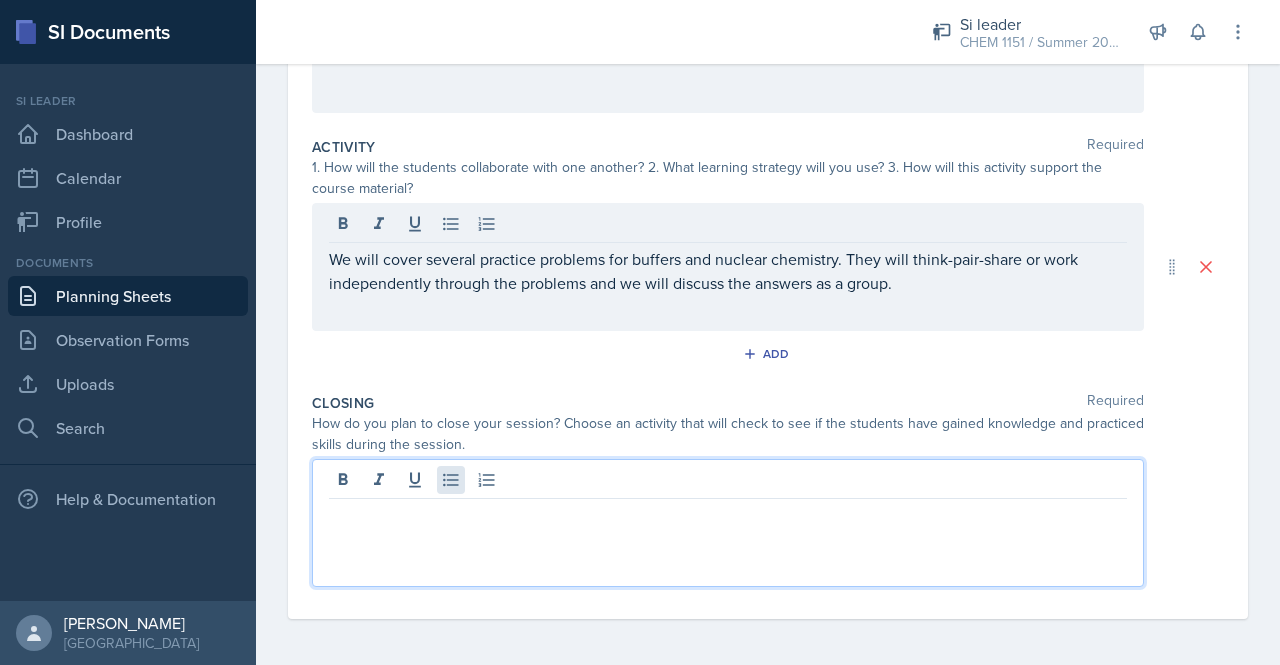 click at bounding box center [728, 523] 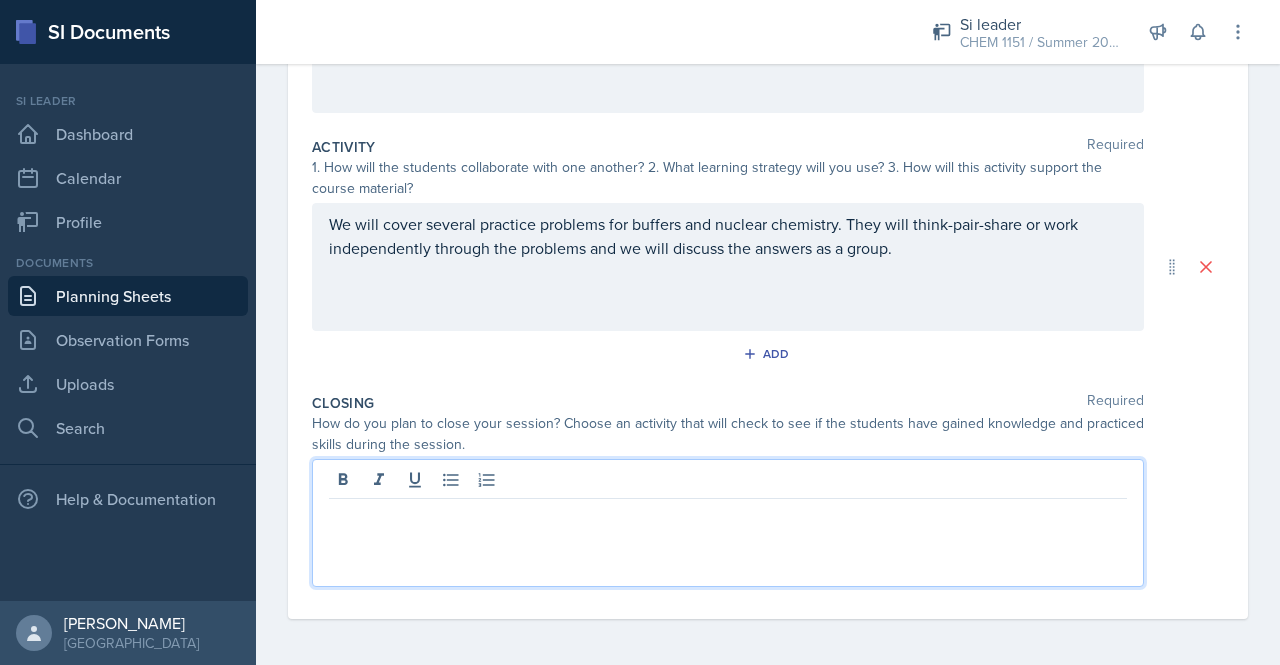 type 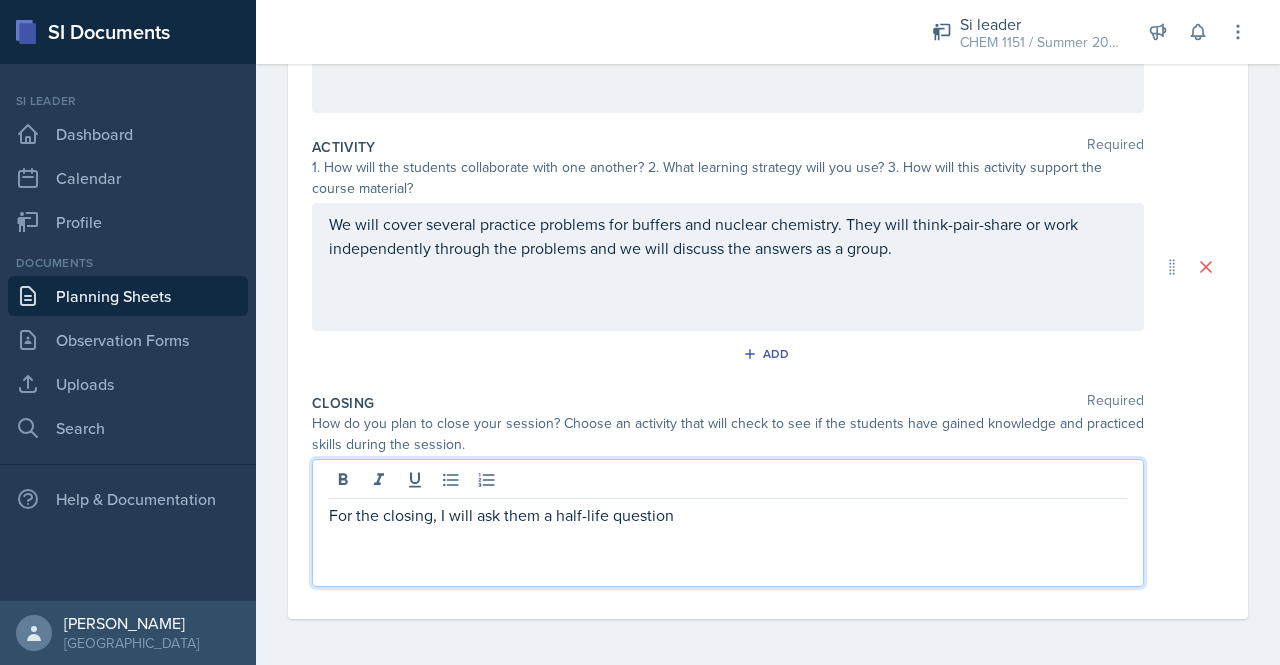 scroll, scrollTop: 0, scrollLeft: 0, axis: both 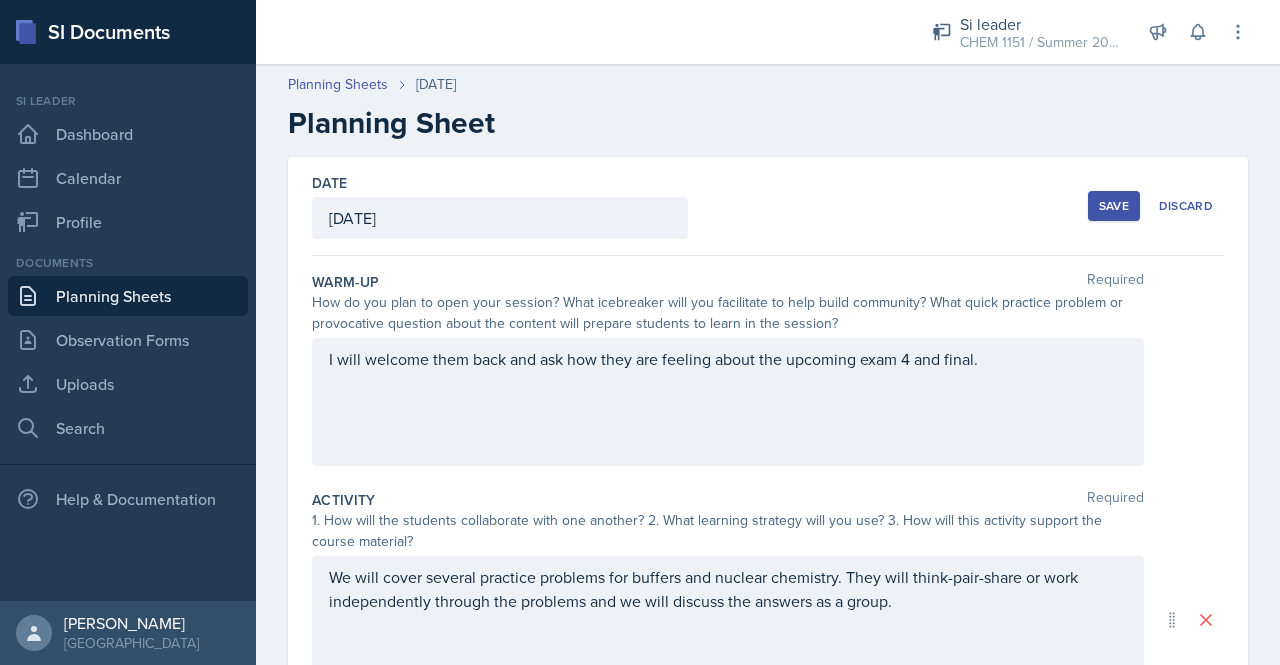 click on "Save" at bounding box center (1114, 206) 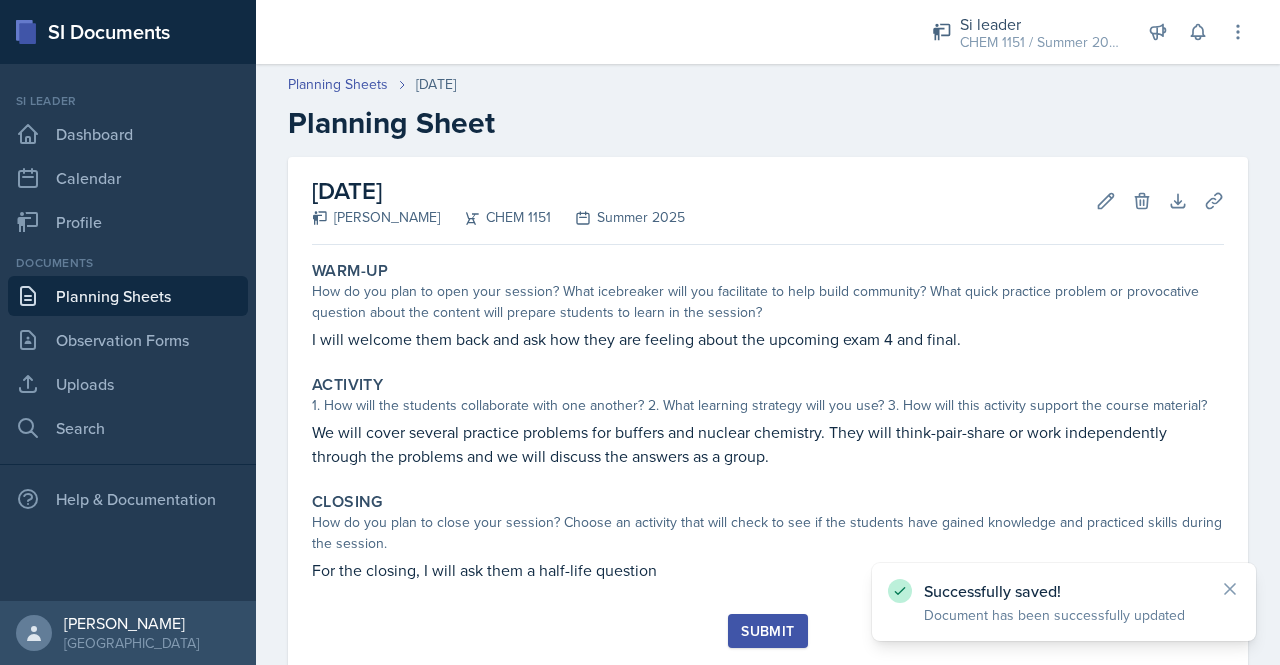 click on "Submit" at bounding box center [767, 631] 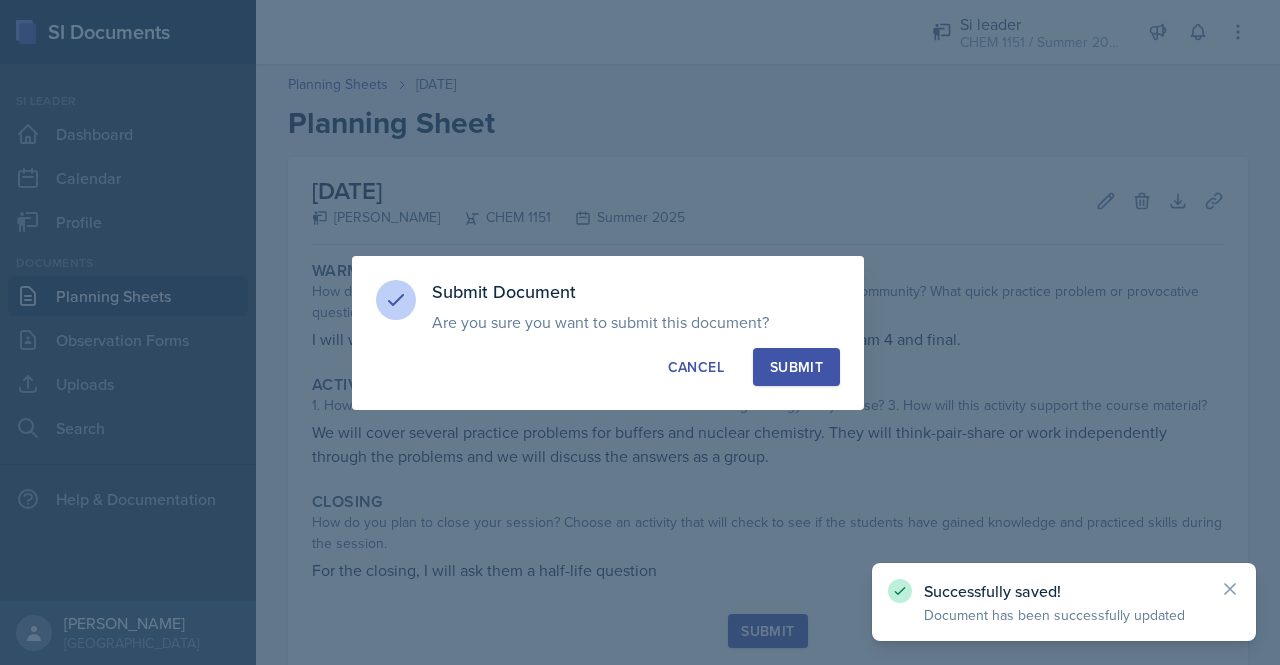 click on "Submit" at bounding box center (796, 367) 